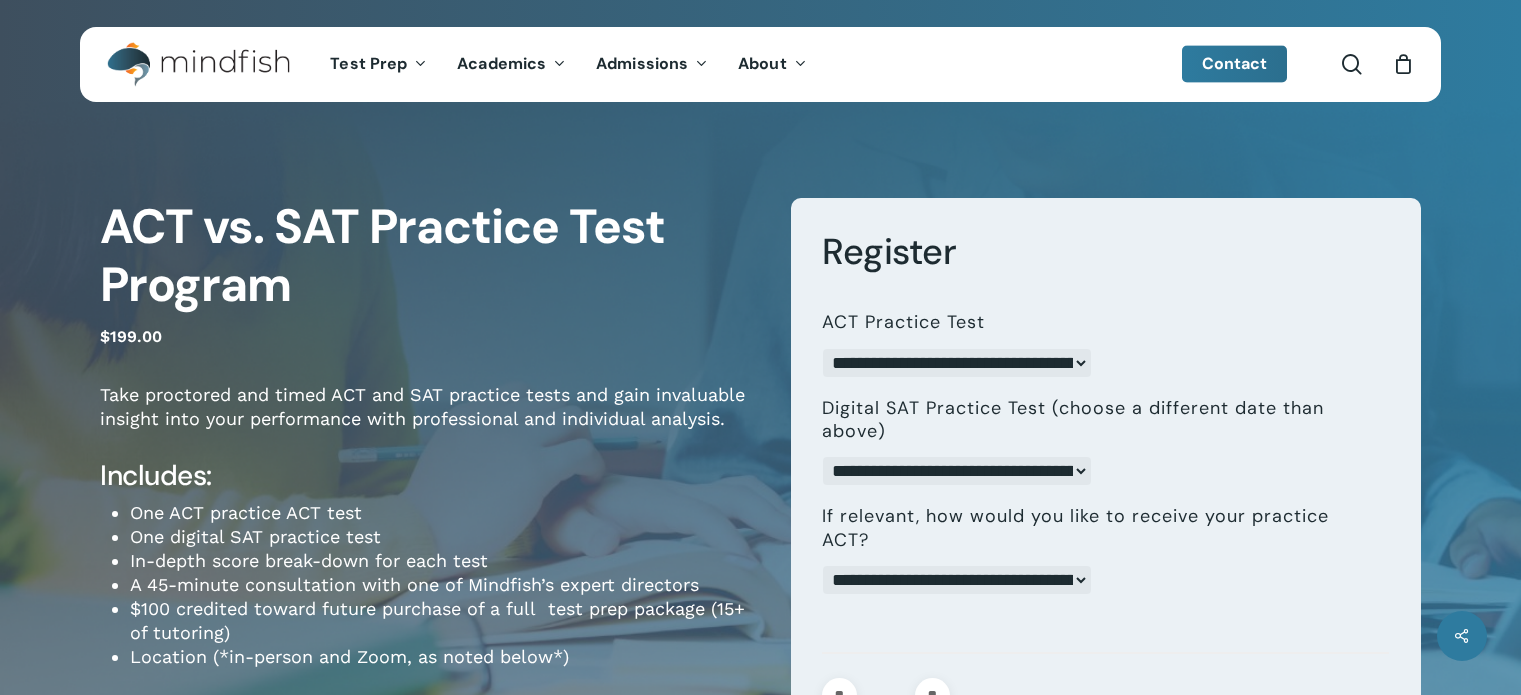 scroll, scrollTop: 0, scrollLeft: 0, axis: both 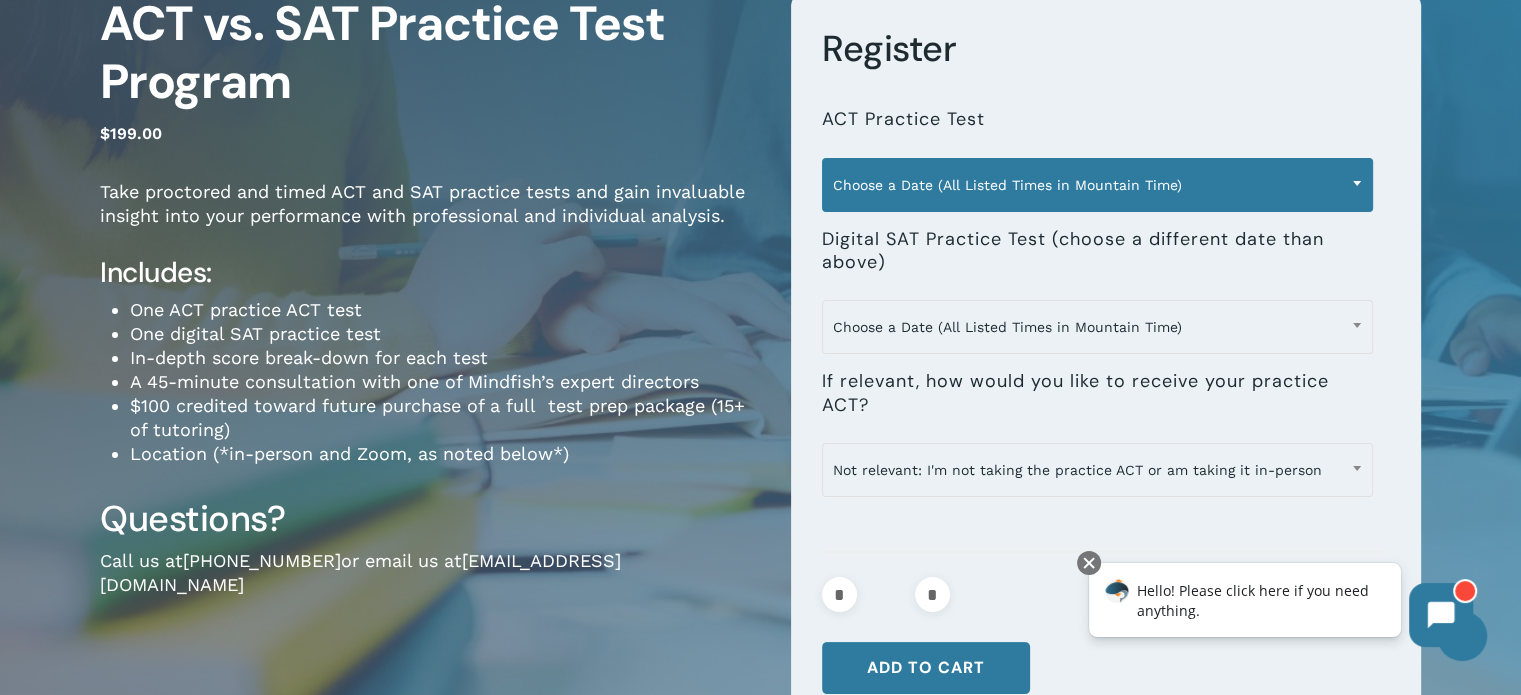 click on "Choose a Date (All Listed Times in Mountain Time)" at bounding box center (1097, 185) 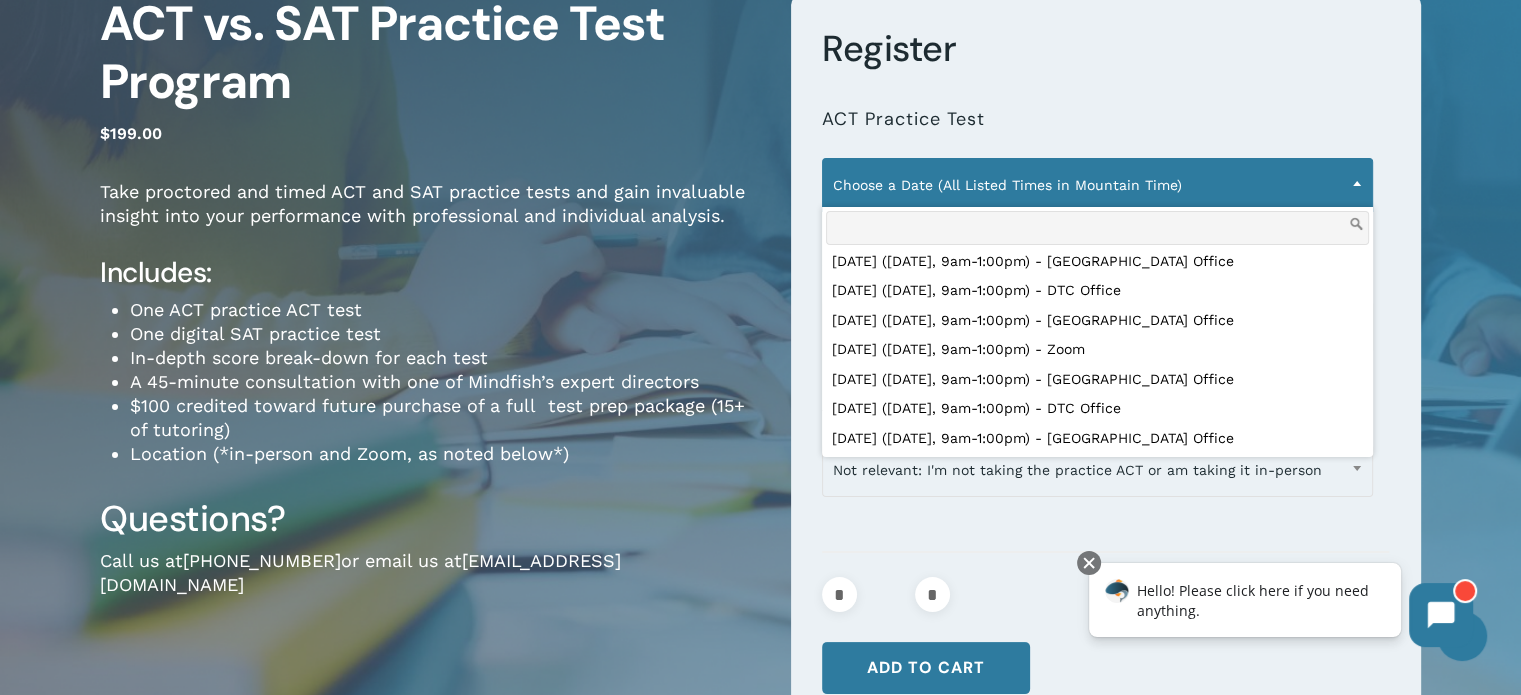 scroll, scrollTop: 0, scrollLeft: 0, axis: both 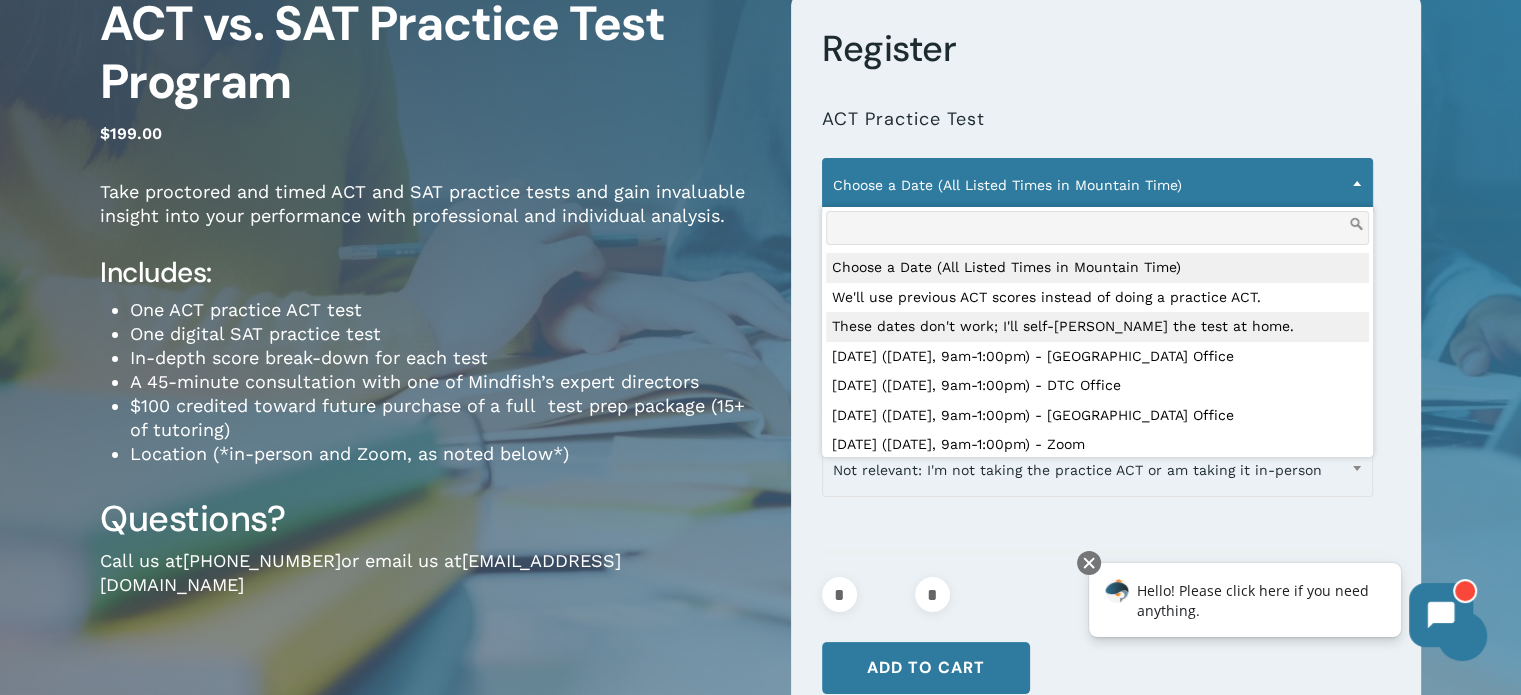 select on "**********" 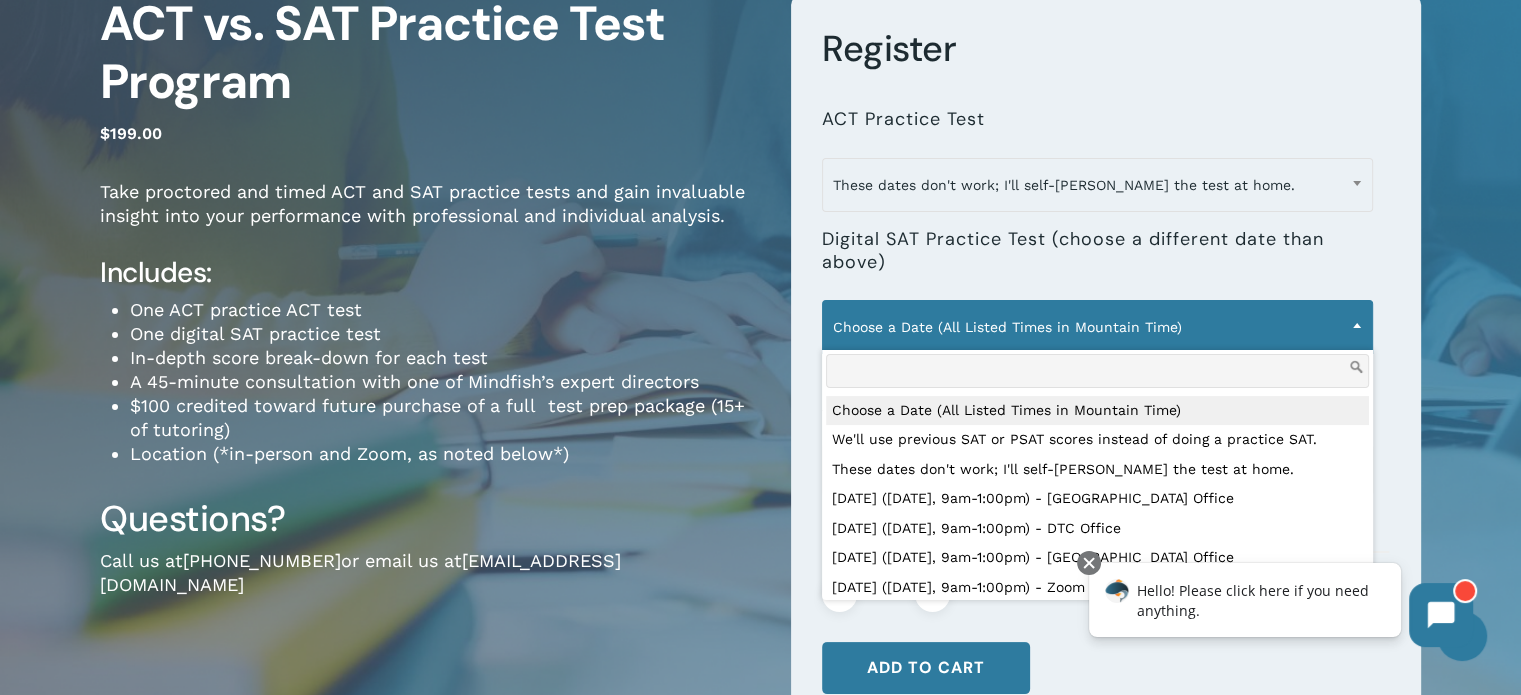 click on "Choose a Date (All Listed Times in Mountain Time)" at bounding box center (1097, 327) 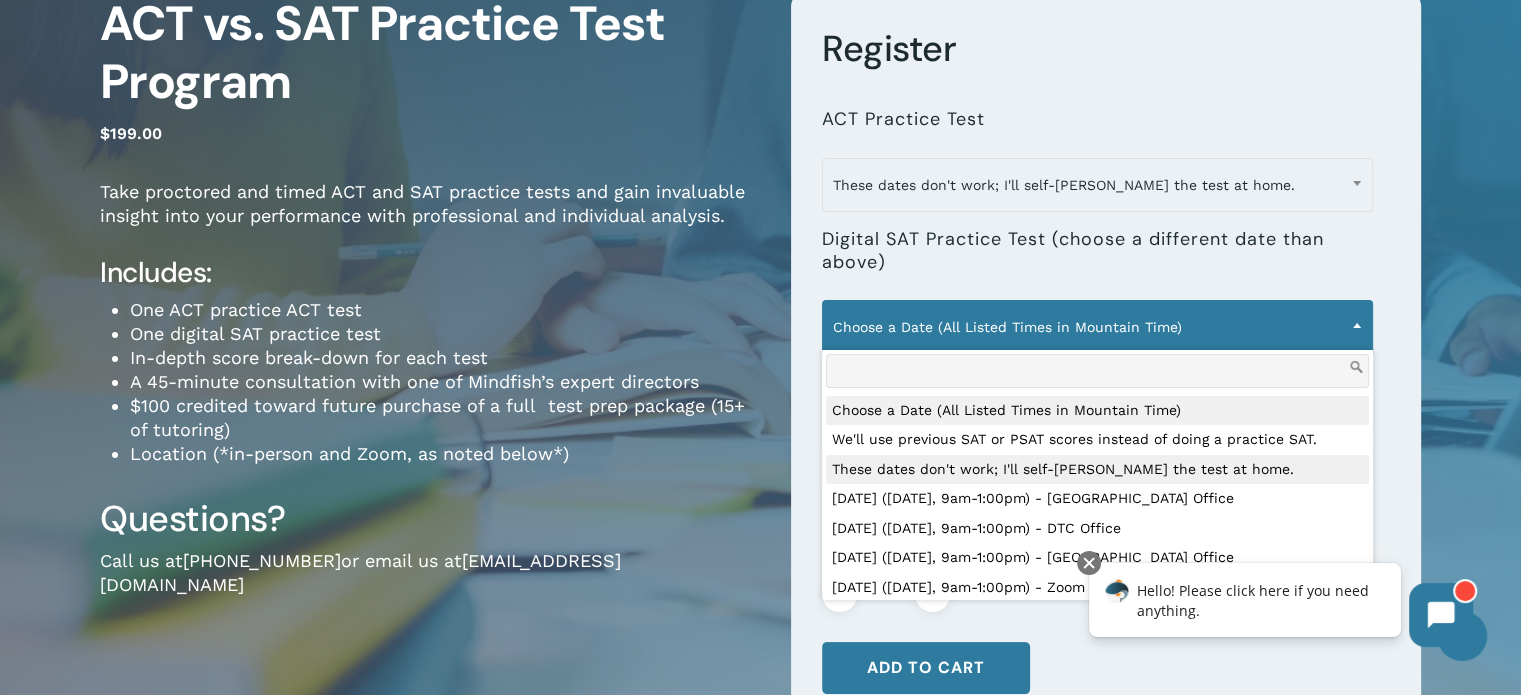 select on "**********" 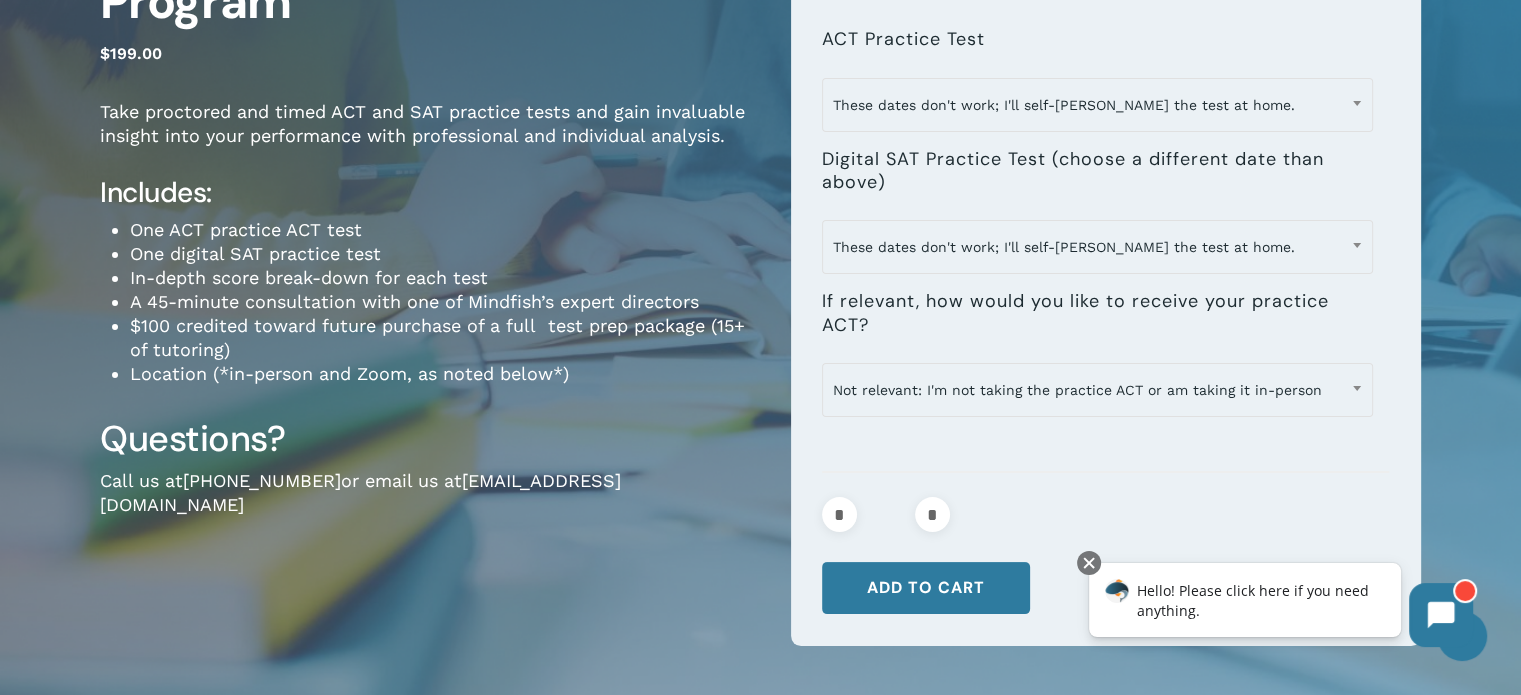 scroll, scrollTop: 287, scrollLeft: 0, axis: vertical 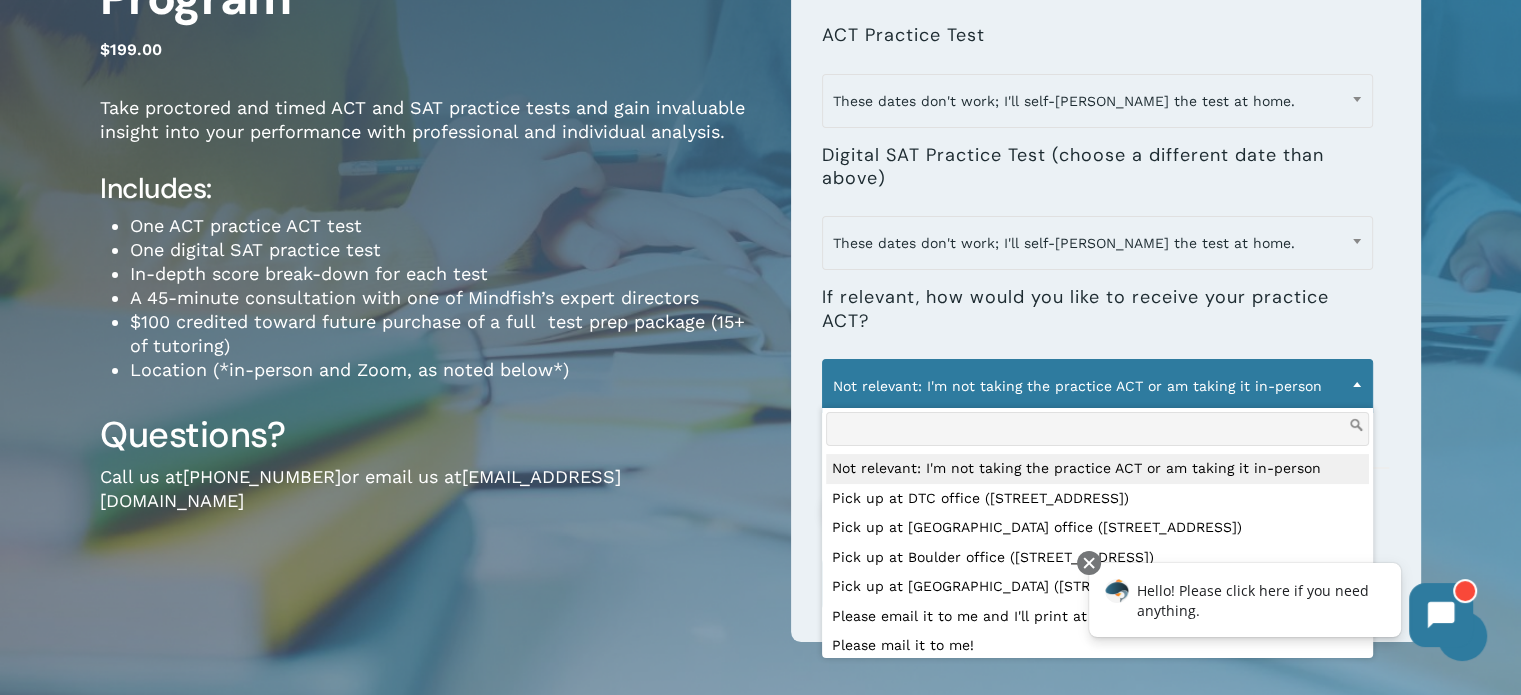 click on "Not relevant: I'm not taking the practice ACT or am taking it in-person" at bounding box center (1097, 386) 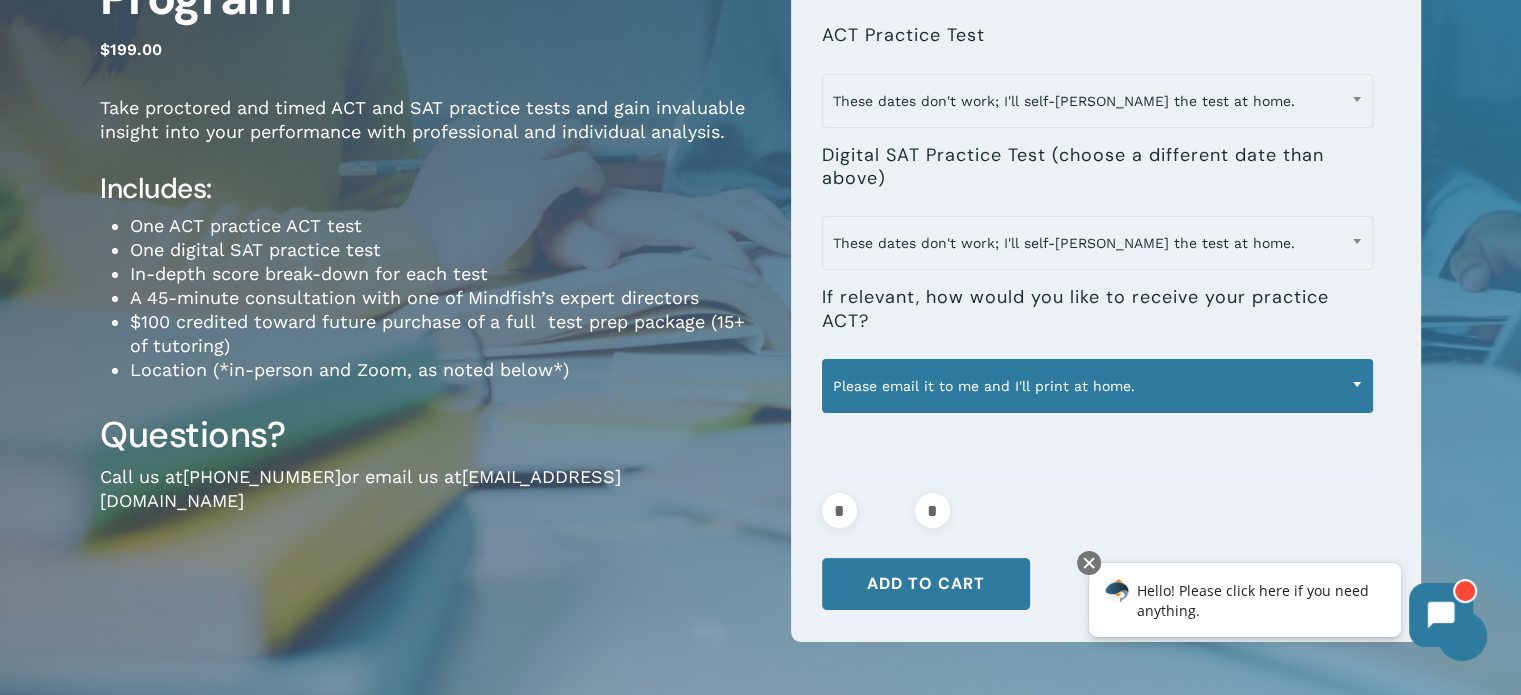 click at bounding box center [1357, 384] 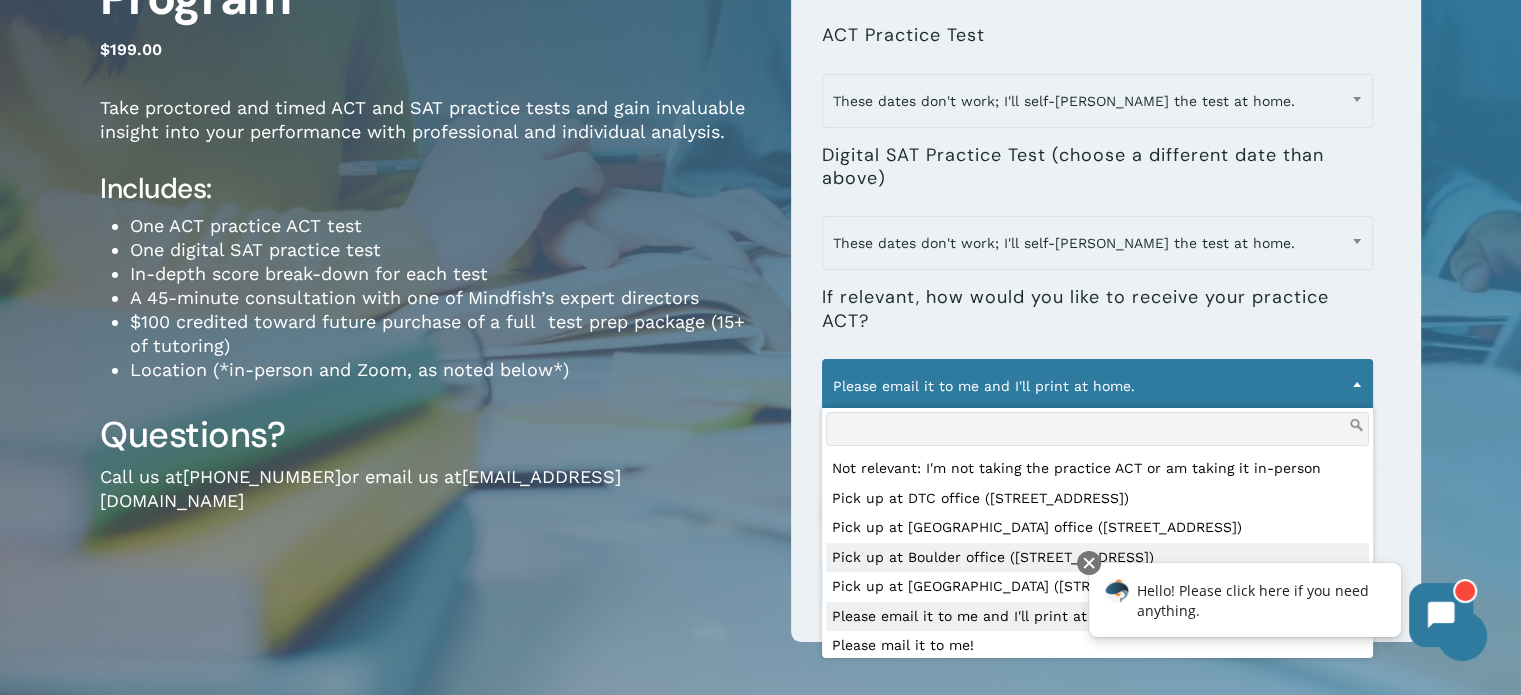 select on "**********" 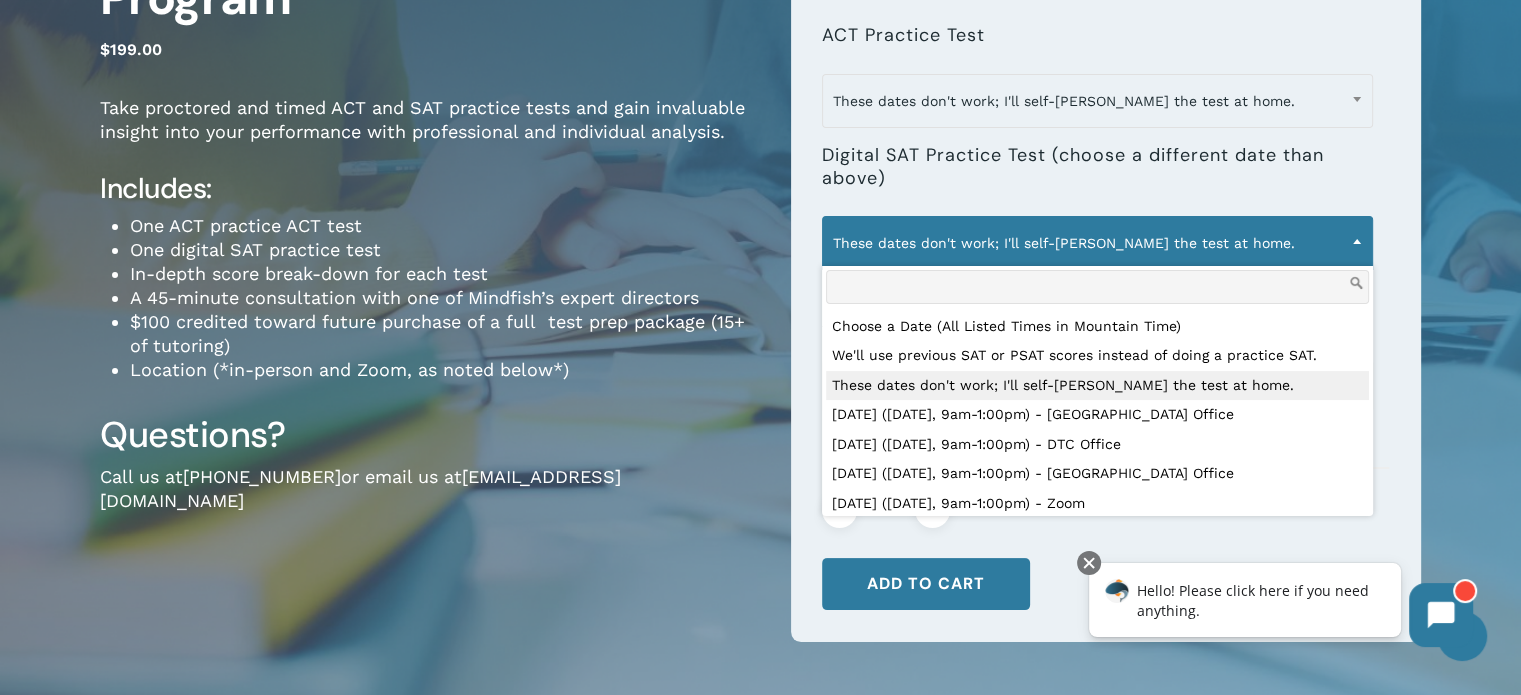 click on "These dates don't work; I'll self-[PERSON_NAME] the test at home." at bounding box center [1097, 243] 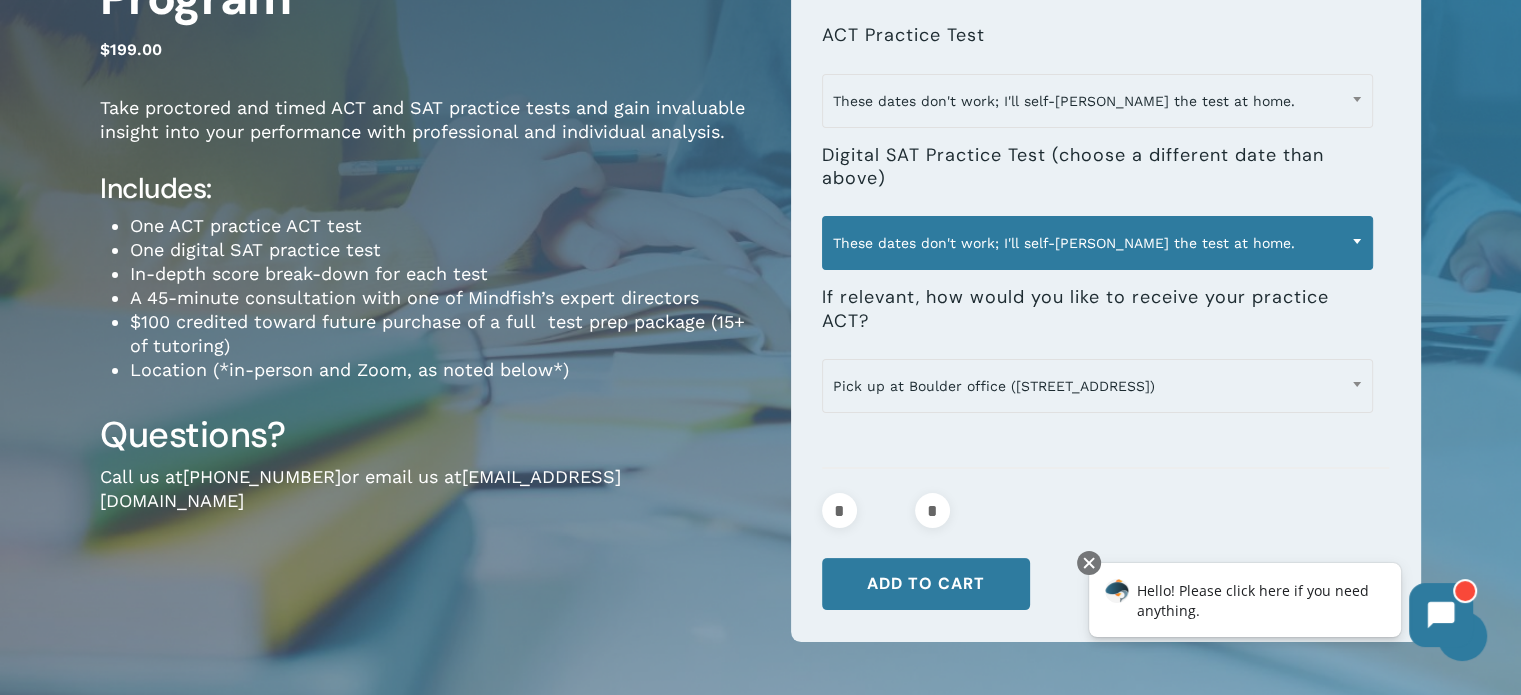 click on "These dates don't work; I'll self-[PERSON_NAME] the test at home." at bounding box center (1097, 243) 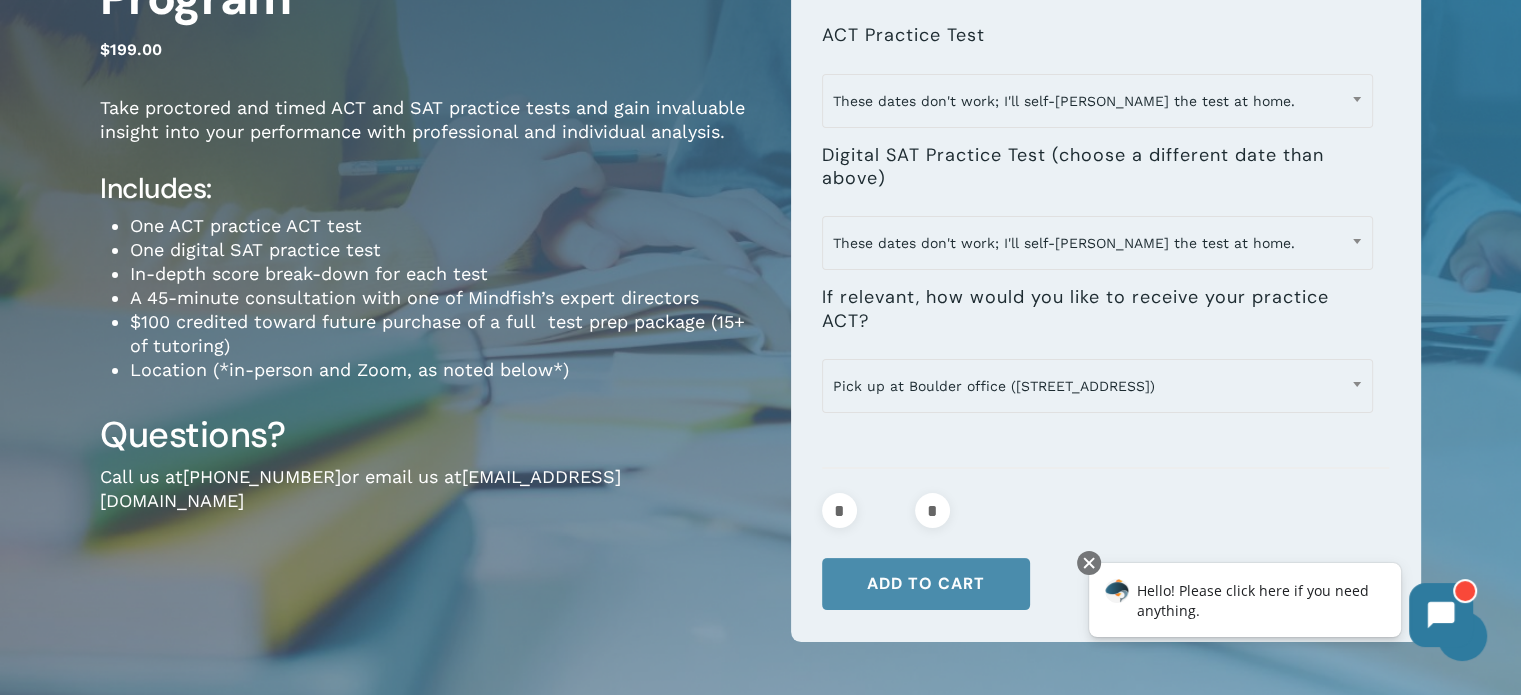 click on "Add to cart" at bounding box center [926, 584] 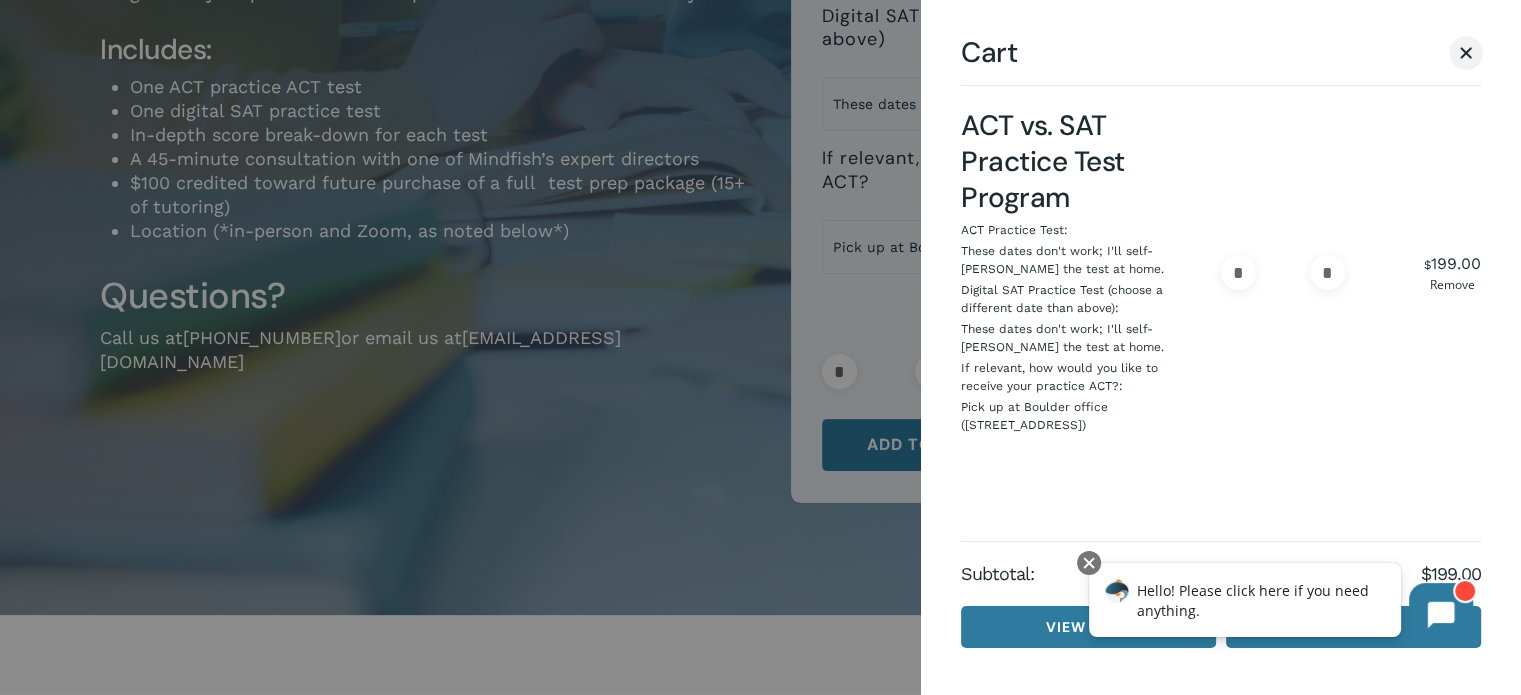scroll, scrollTop: 422, scrollLeft: 0, axis: vertical 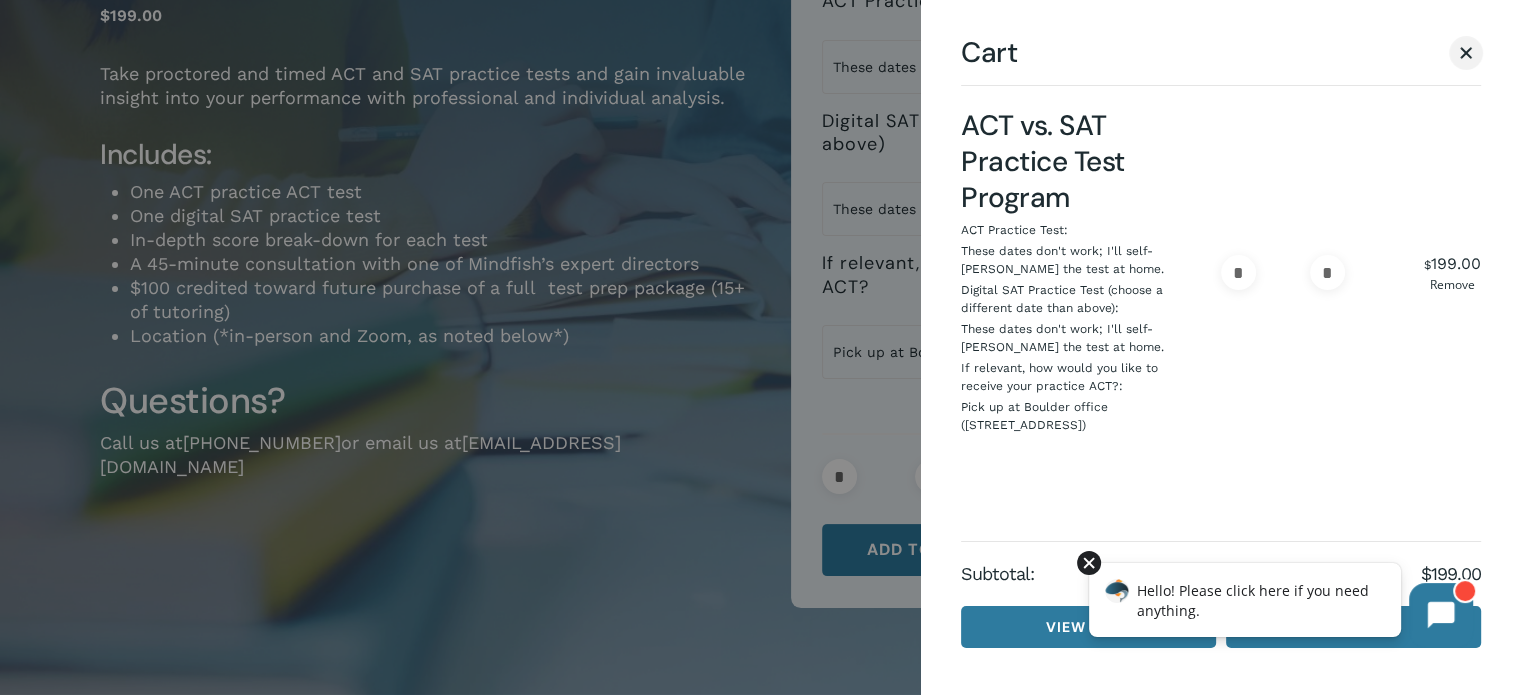 click at bounding box center [1089, 563] 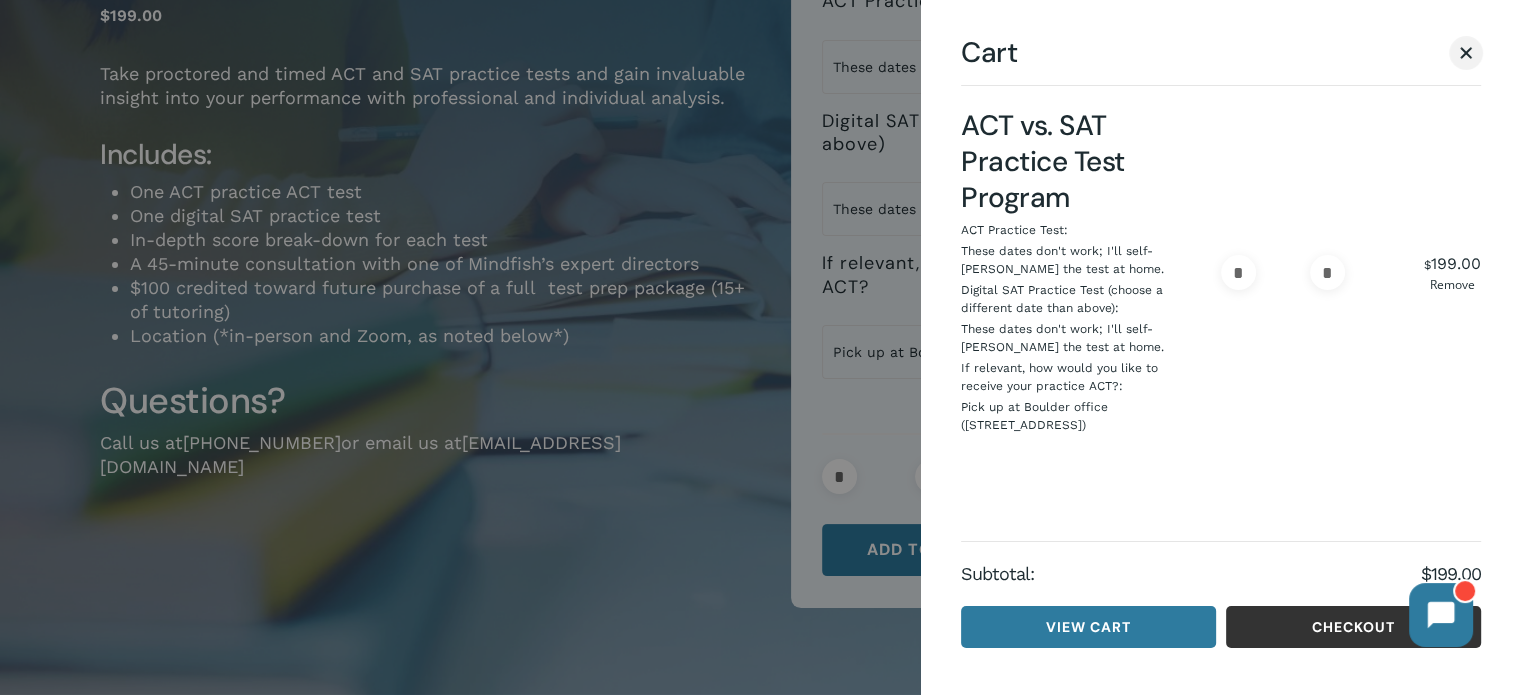 click on "Checkout" at bounding box center (1353, 627) 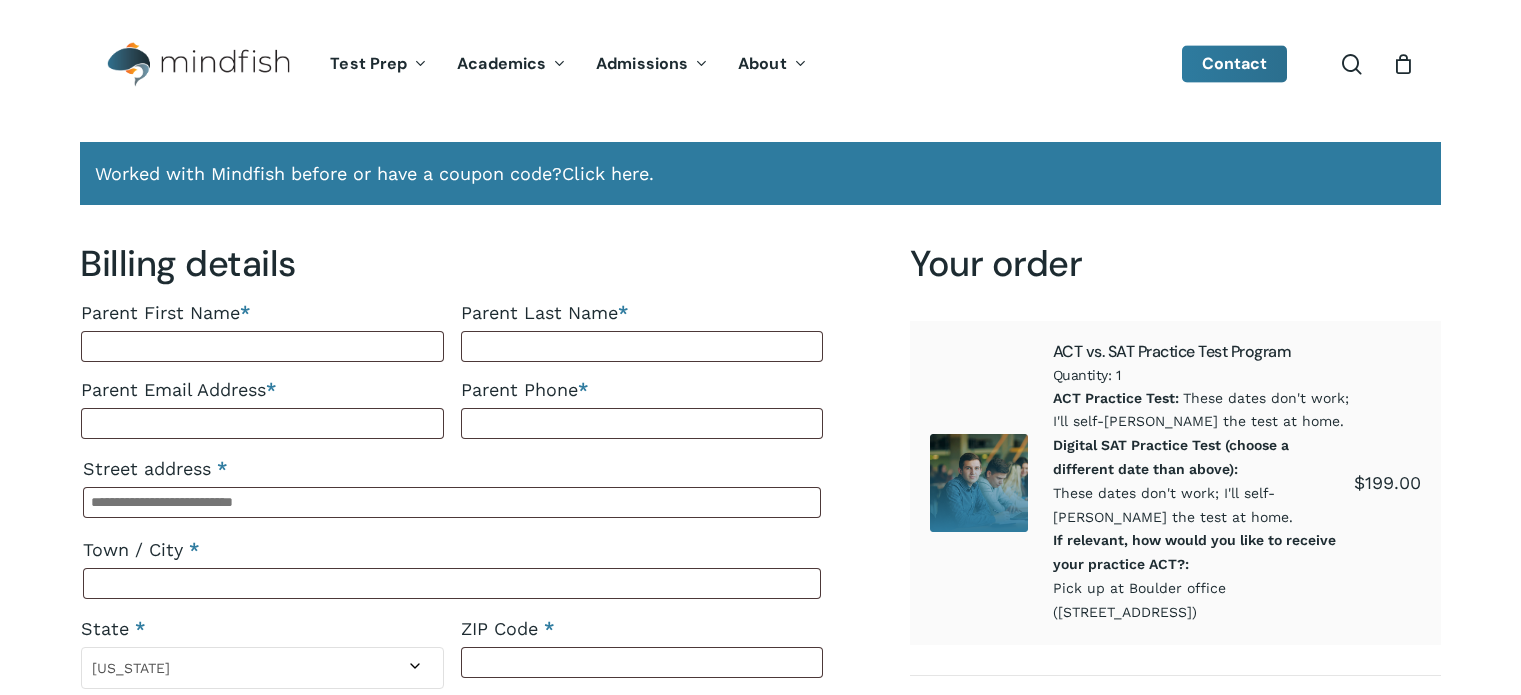select on "**" 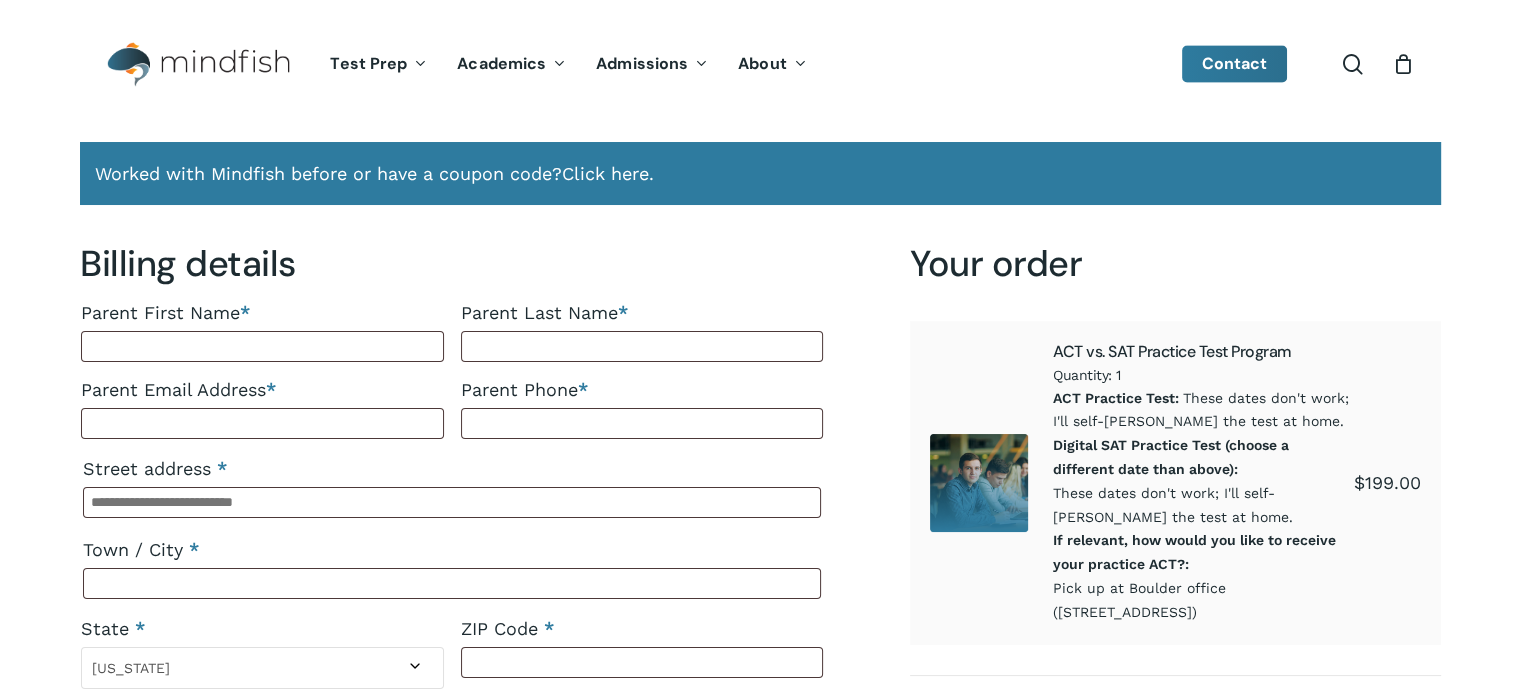 select on "**" 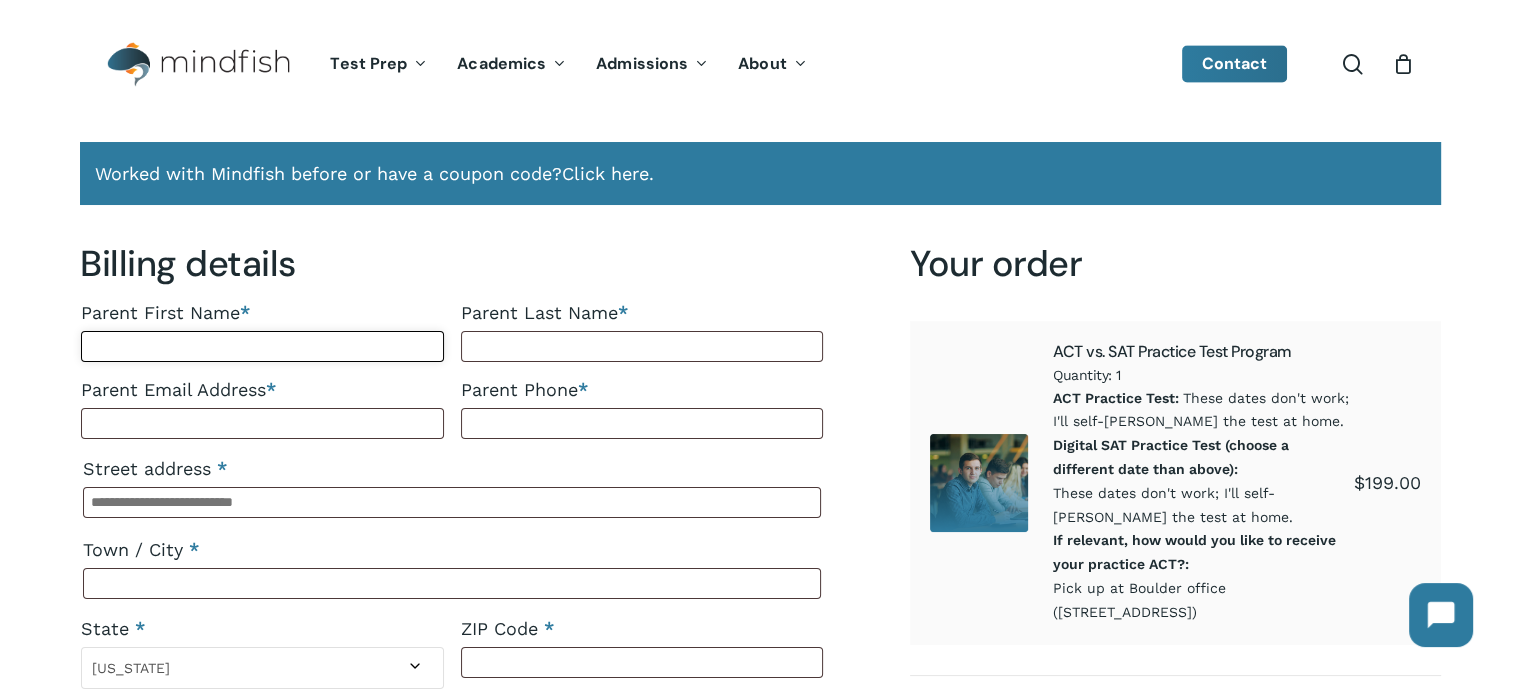 click on "Parent First Name  *" at bounding box center [262, 346] 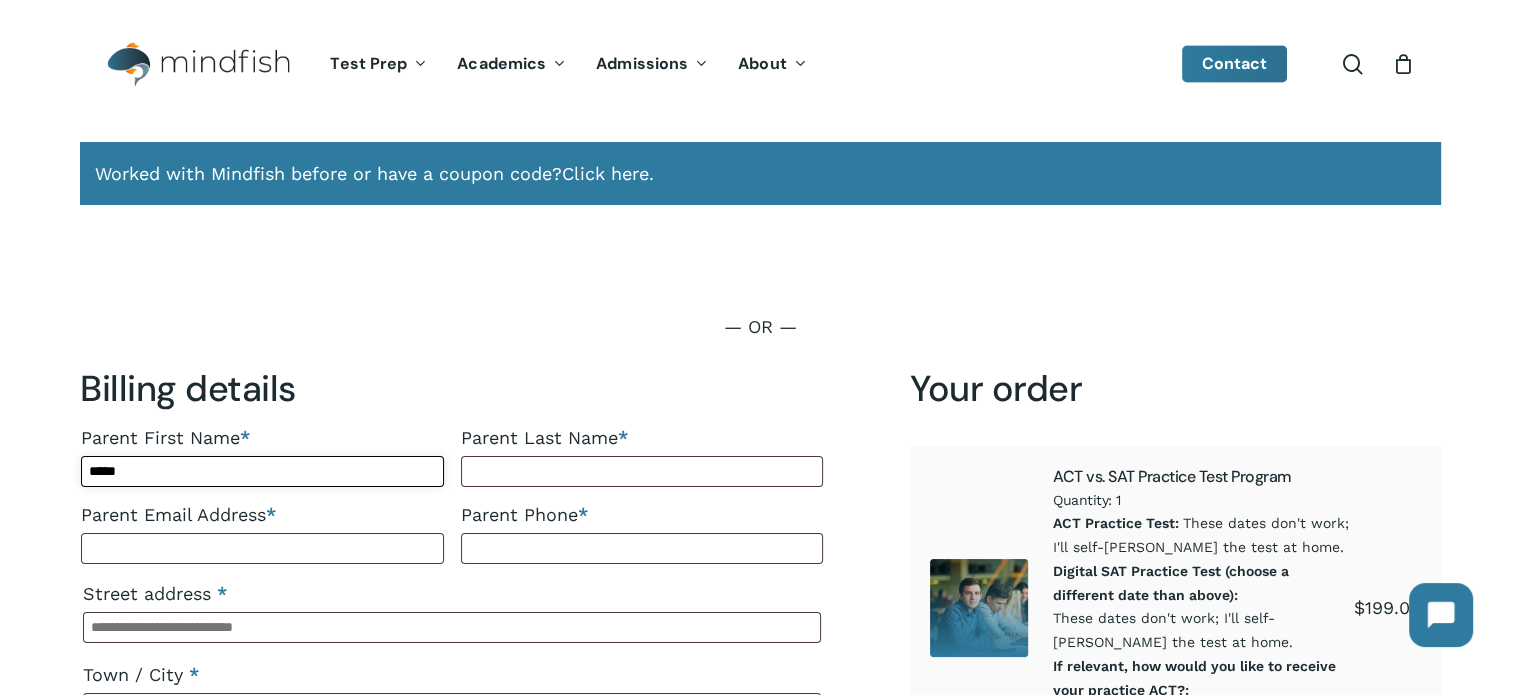 type on "*****" 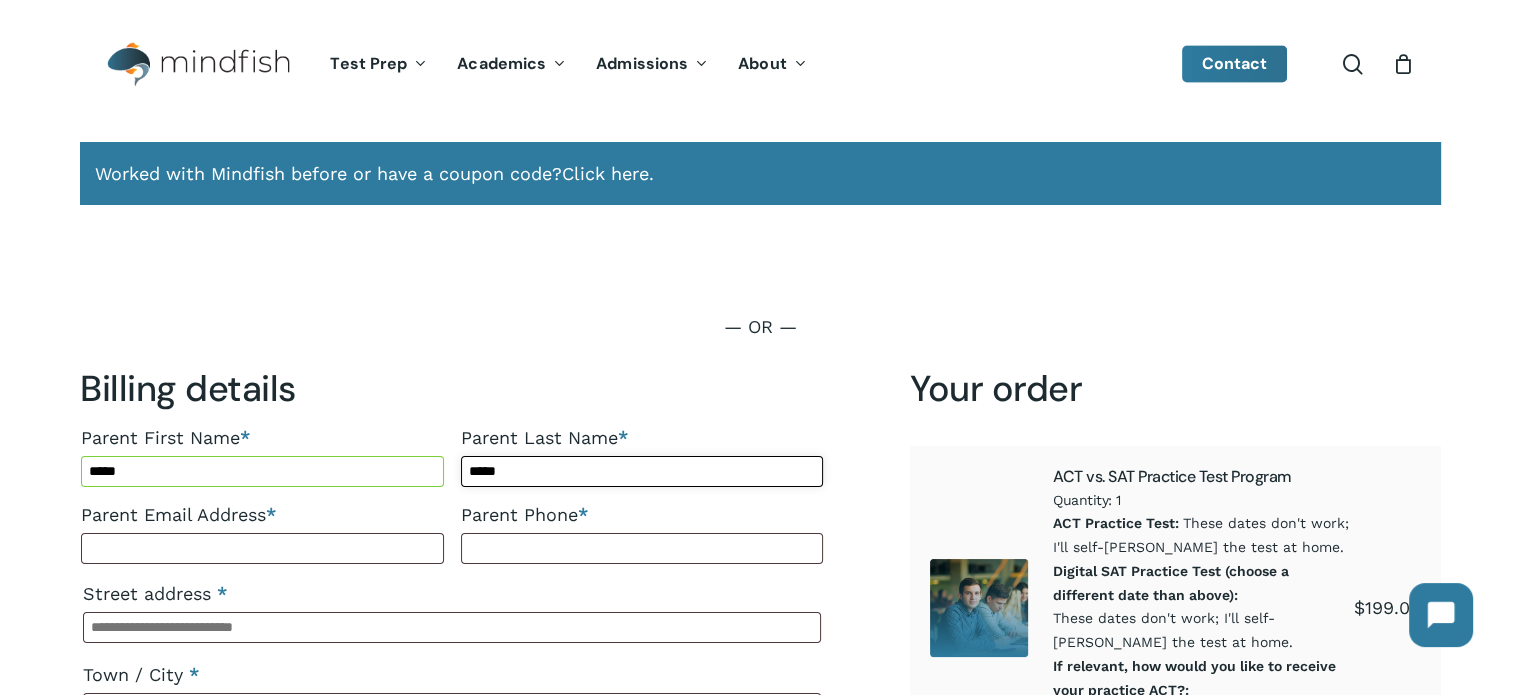 type on "*****" 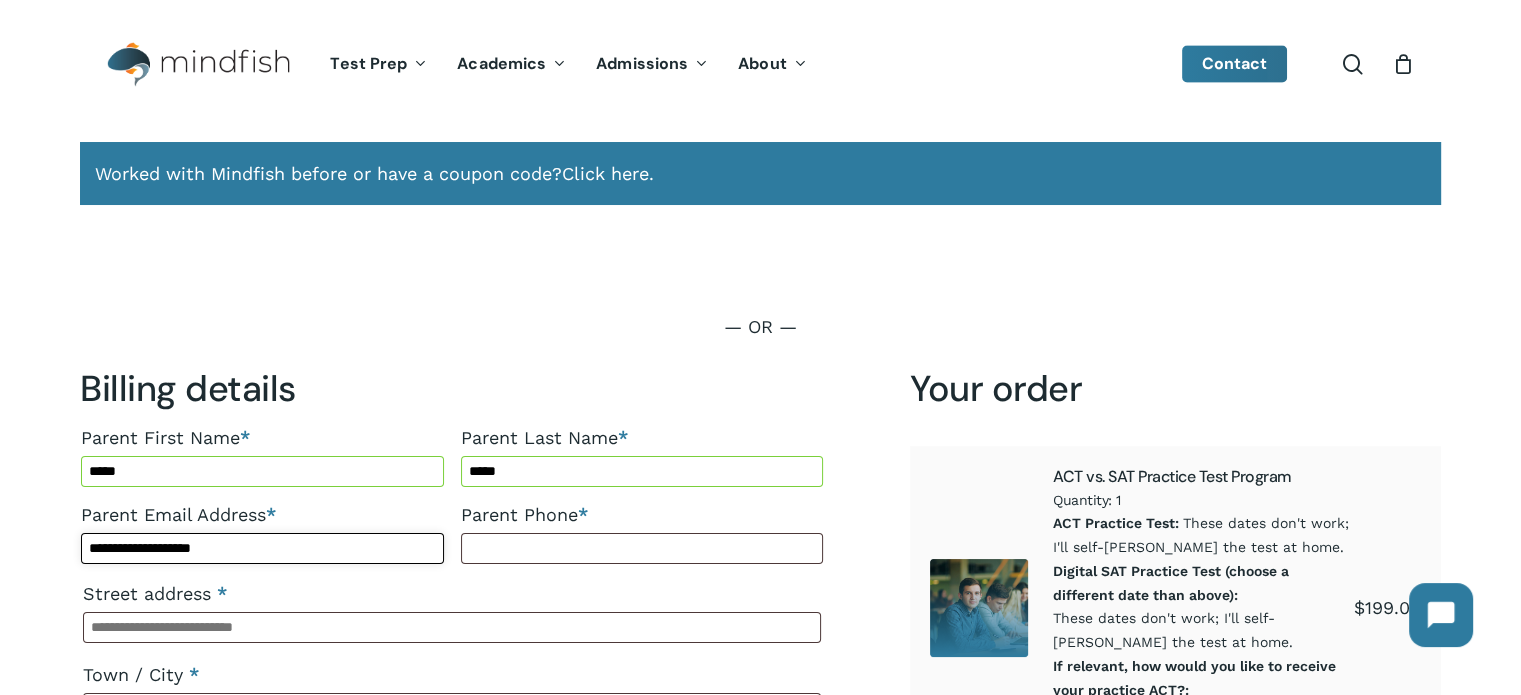 type on "**********" 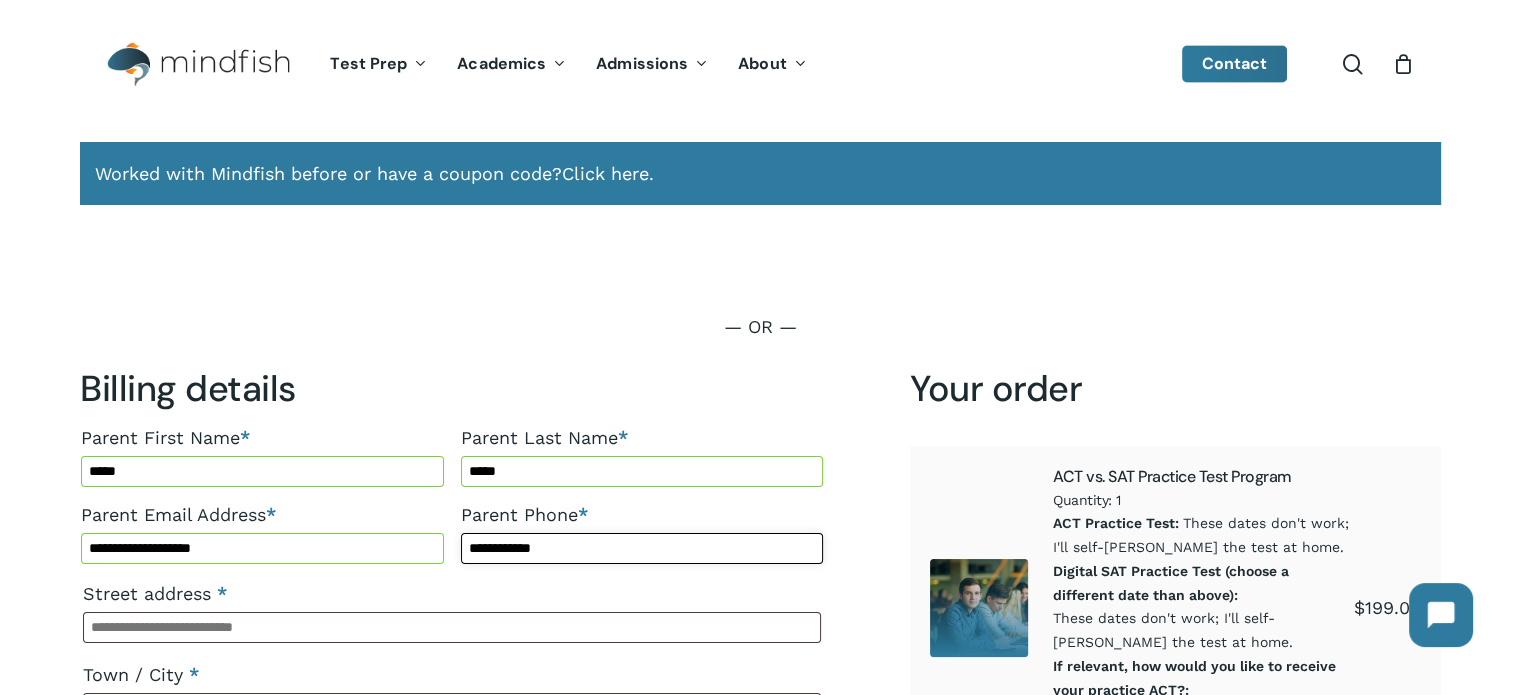 type on "**********" 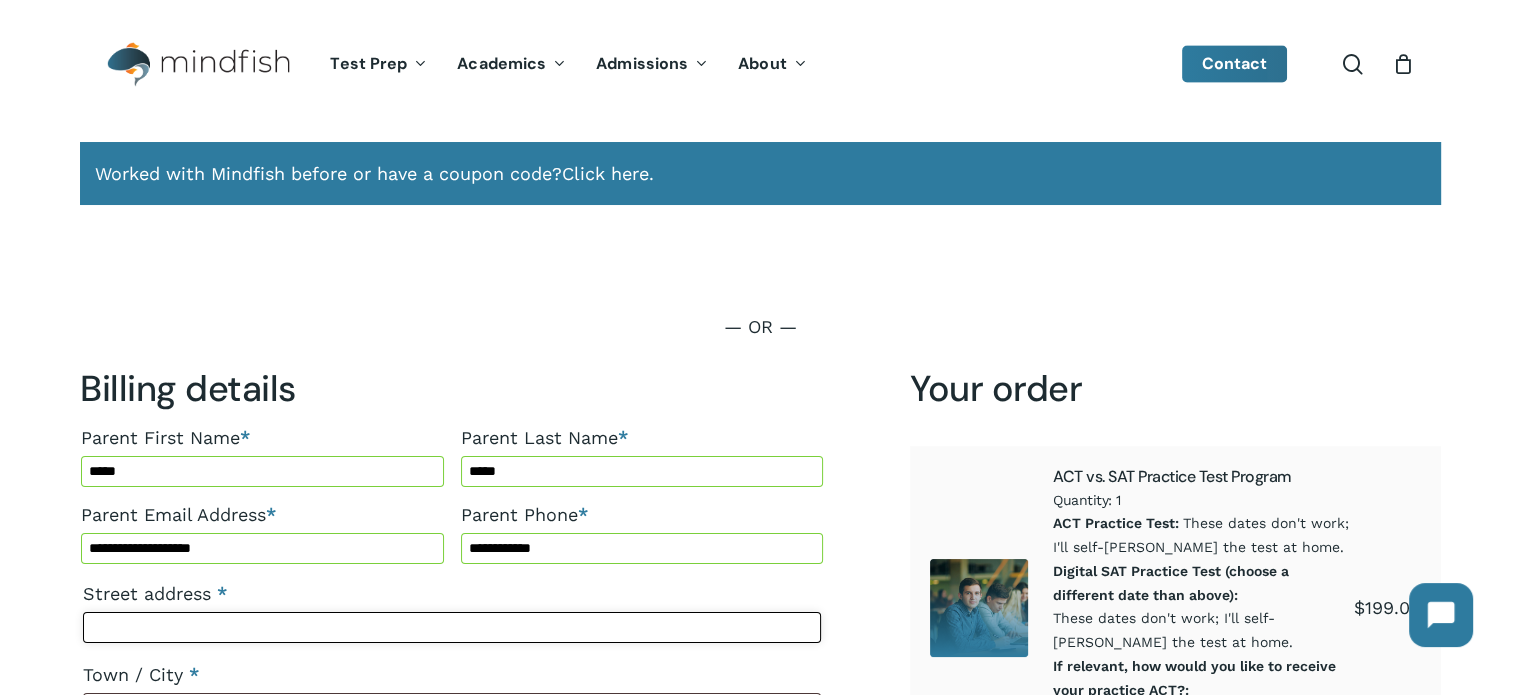 click on "Street address   *" at bounding box center (452, 627) 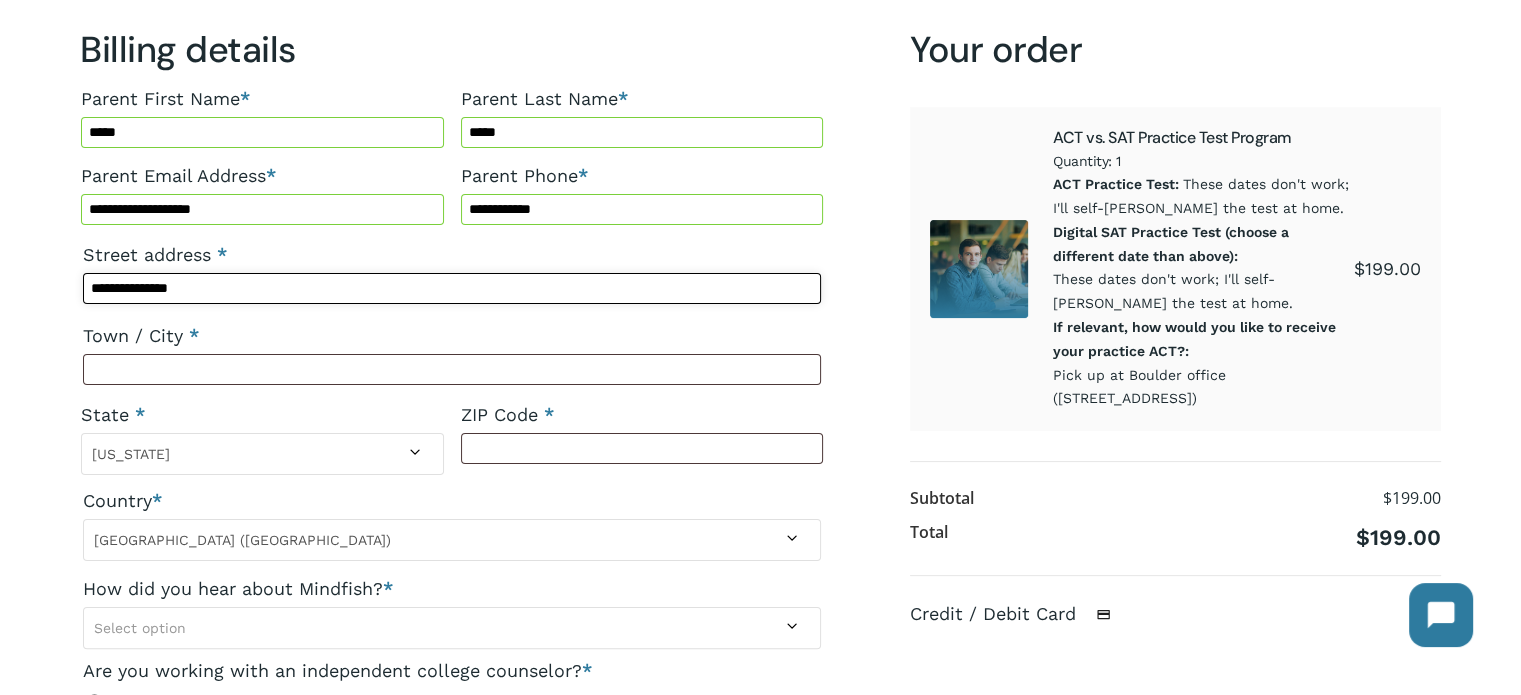 scroll, scrollTop: 335, scrollLeft: 0, axis: vertical 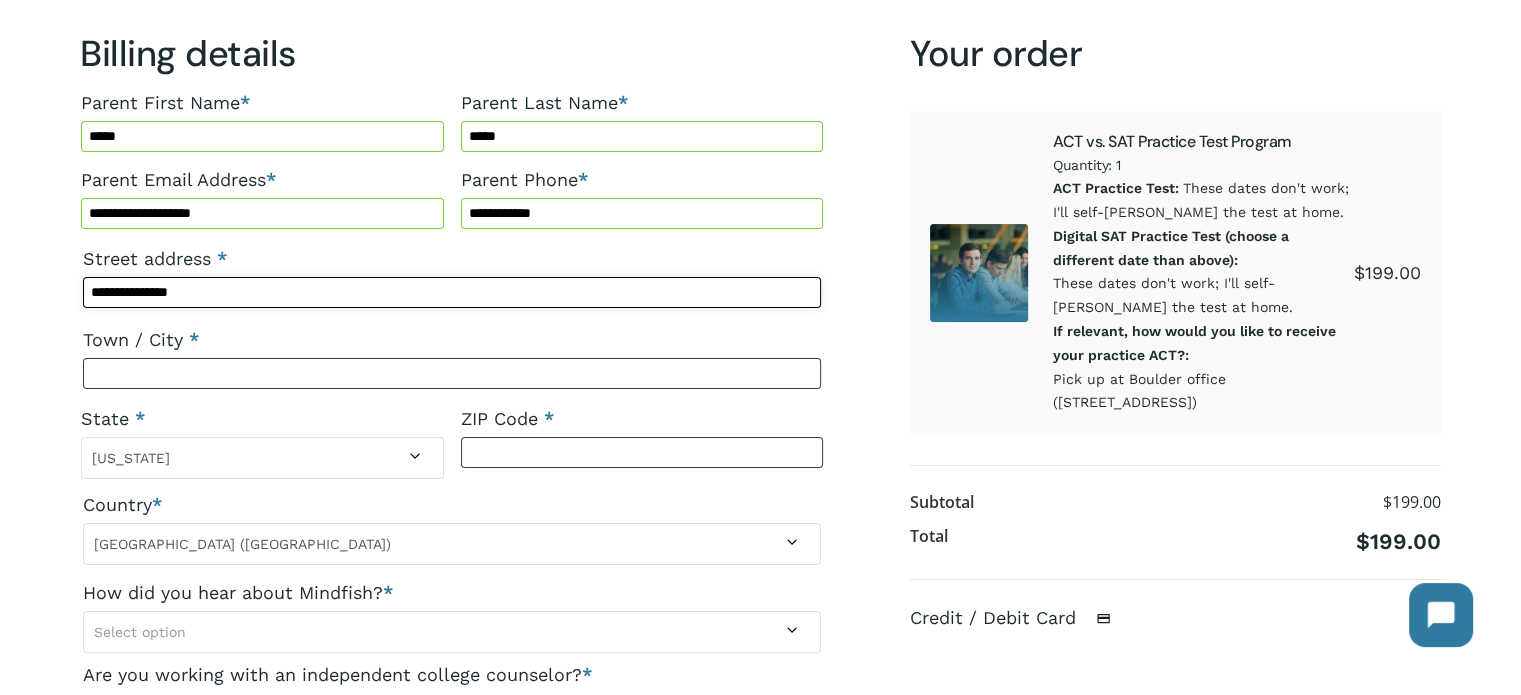 type on "**********" 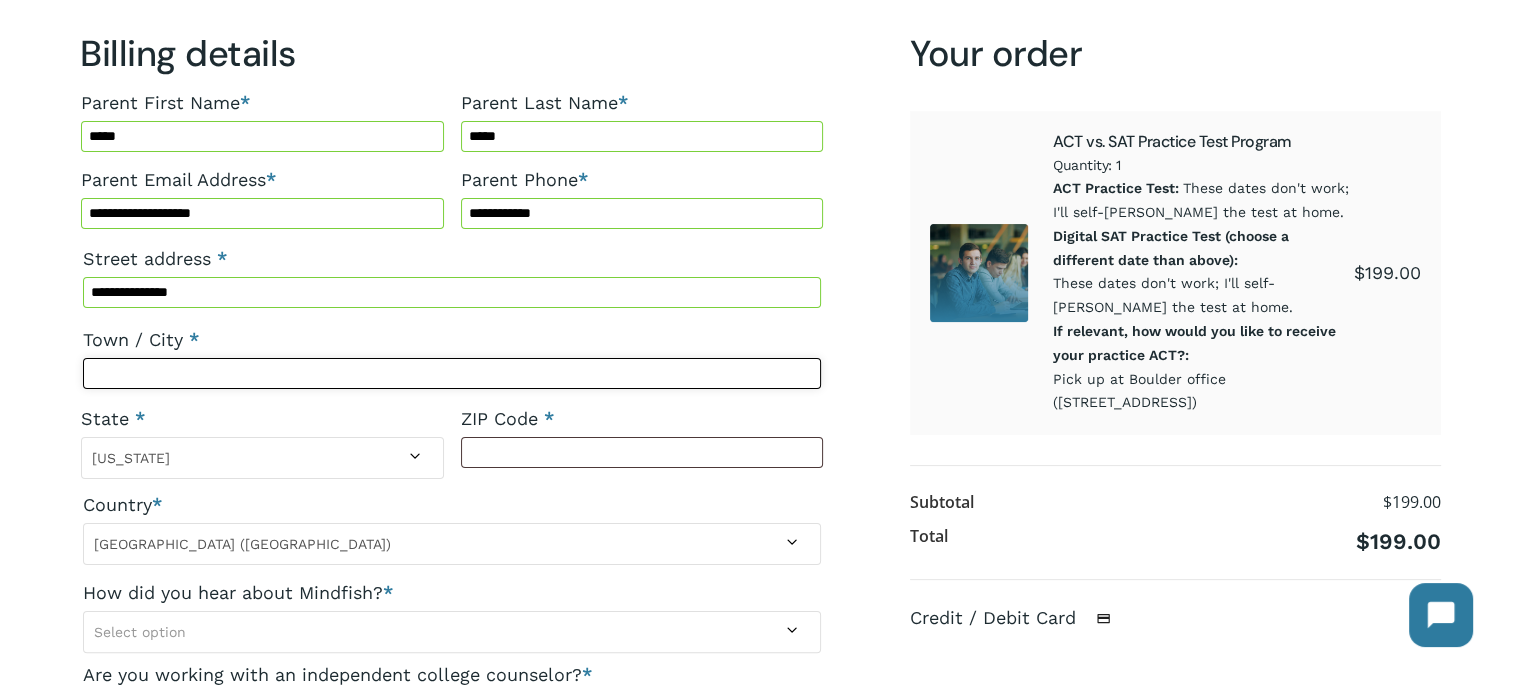 click on "Town / City   *" at bounding box center [452, 373] 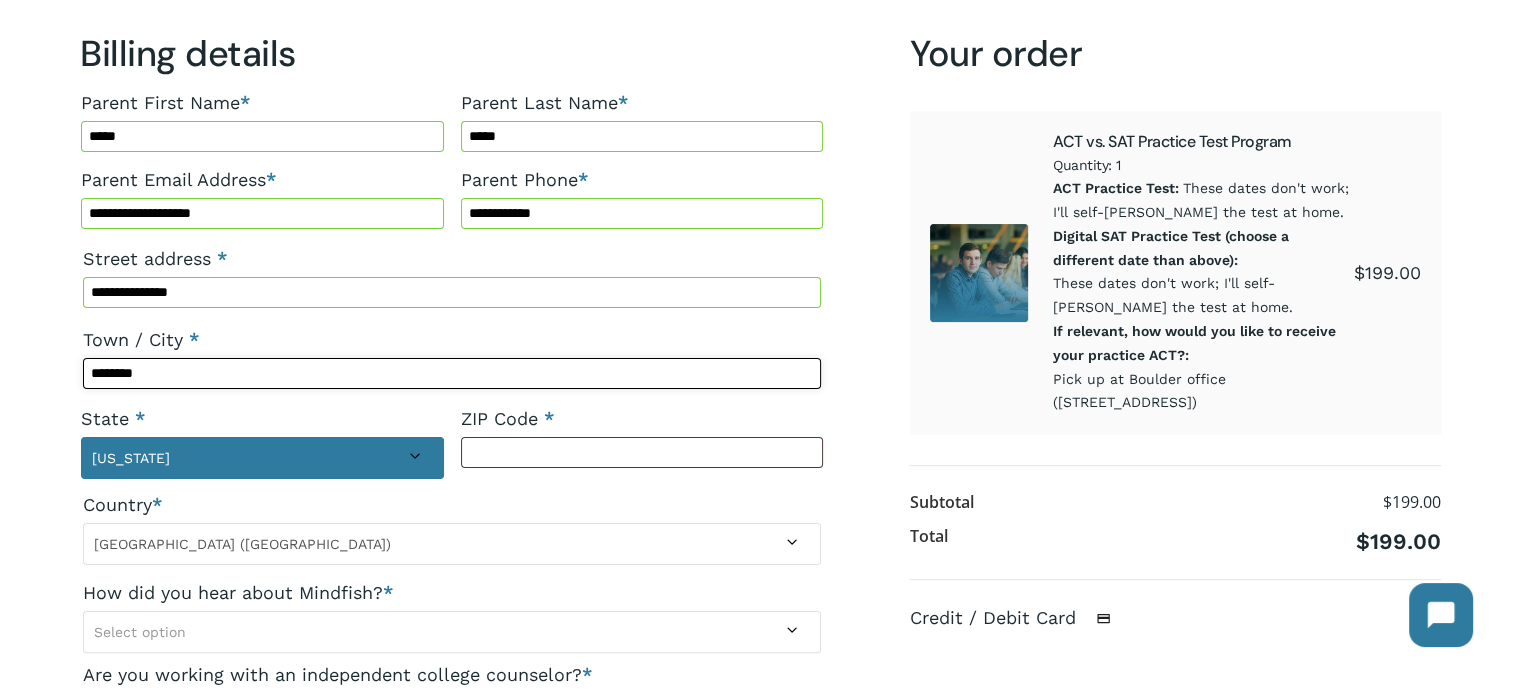 type on "********" 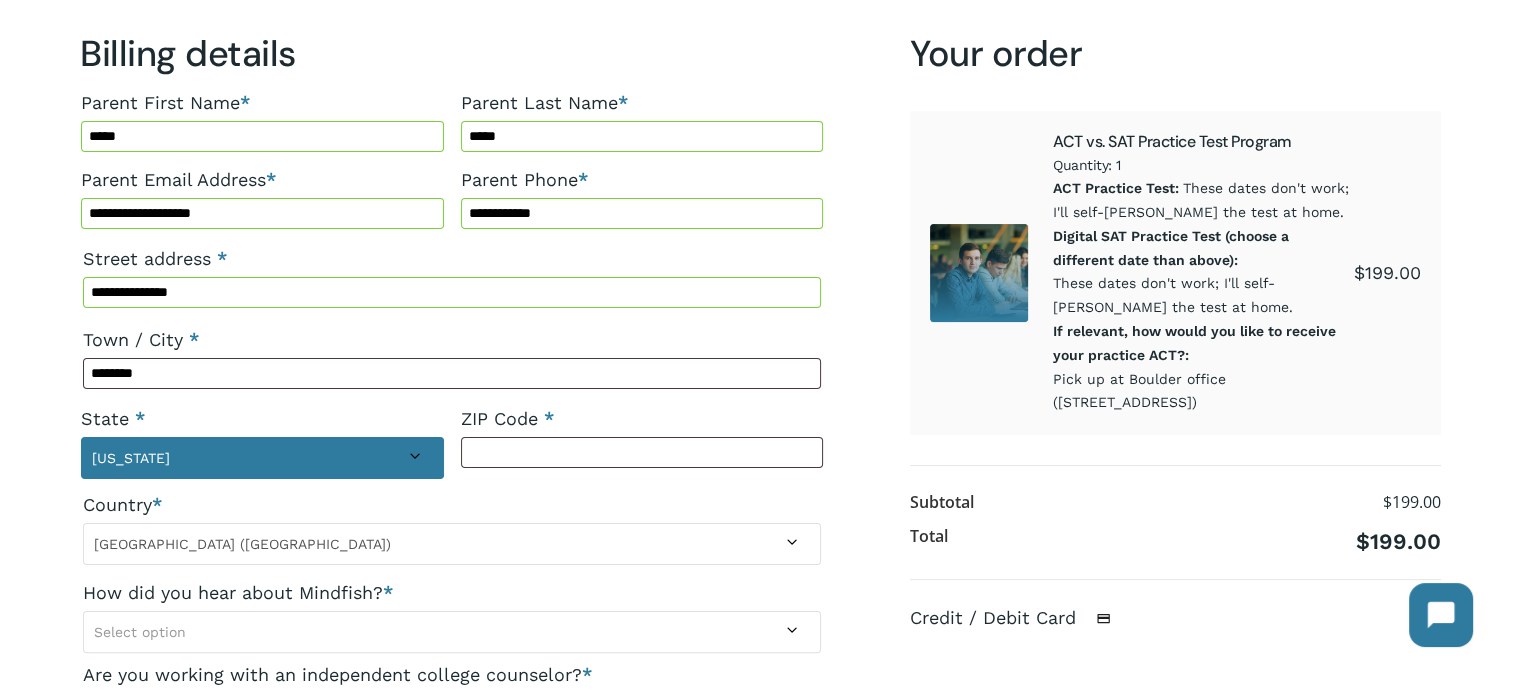 click on "Colorado" at bounding box center [262, 458] 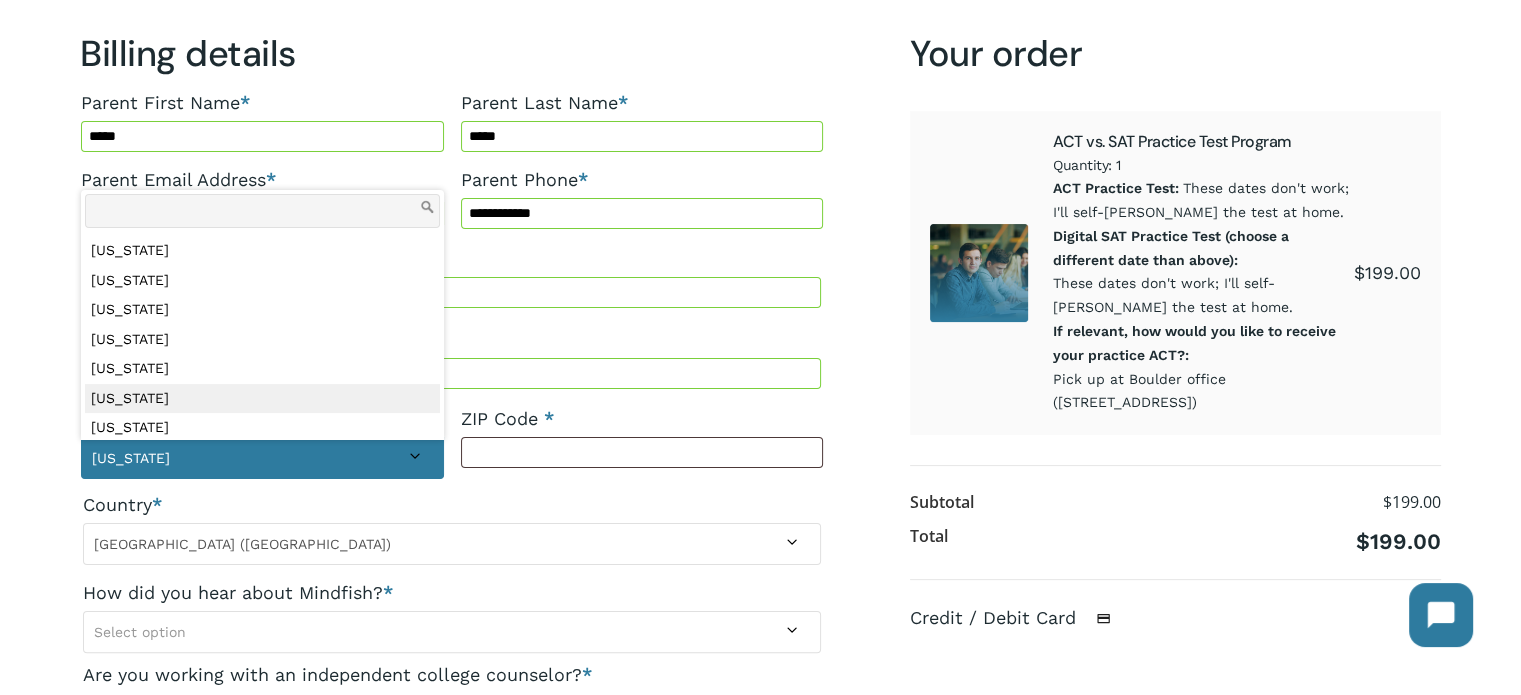 click on "Colorado" at bounding box center (262, 458) 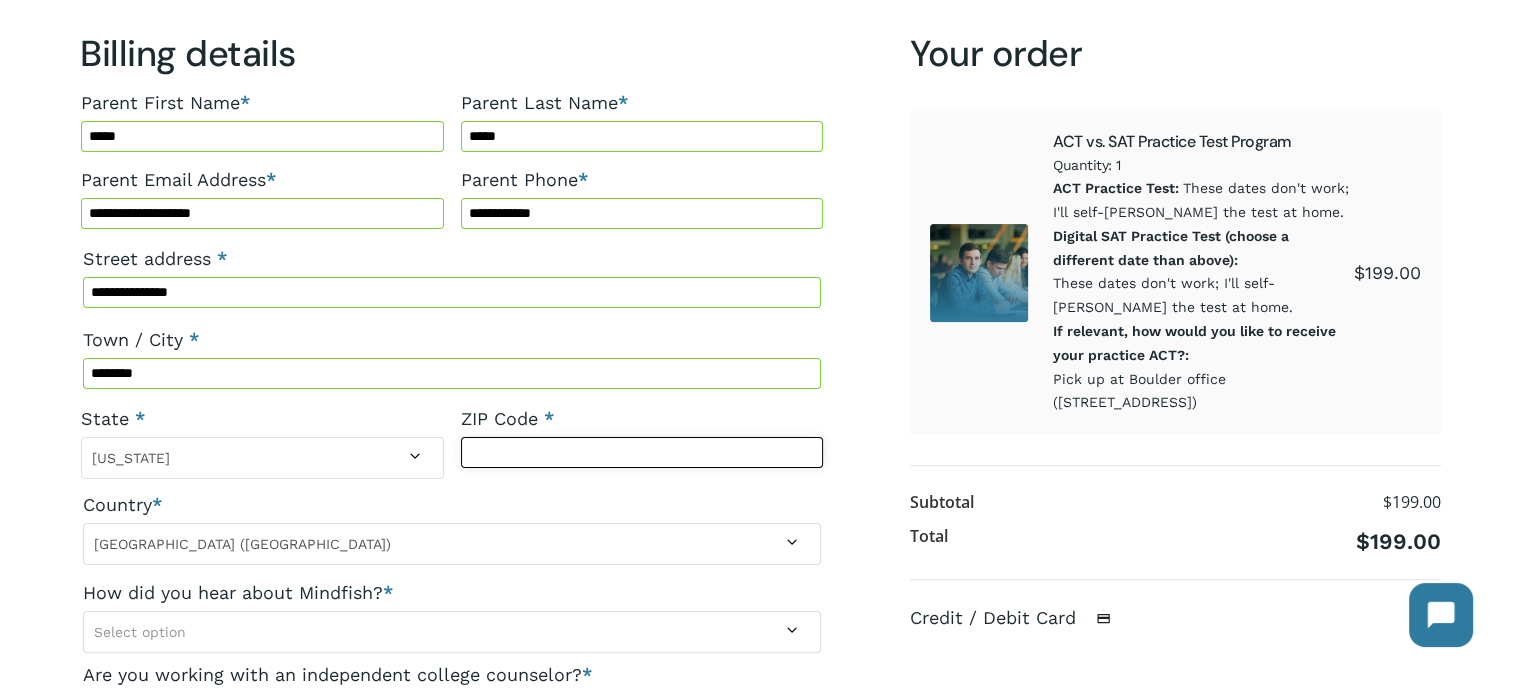 click on "ZIP Code   *" at bounding box center [642, 452] 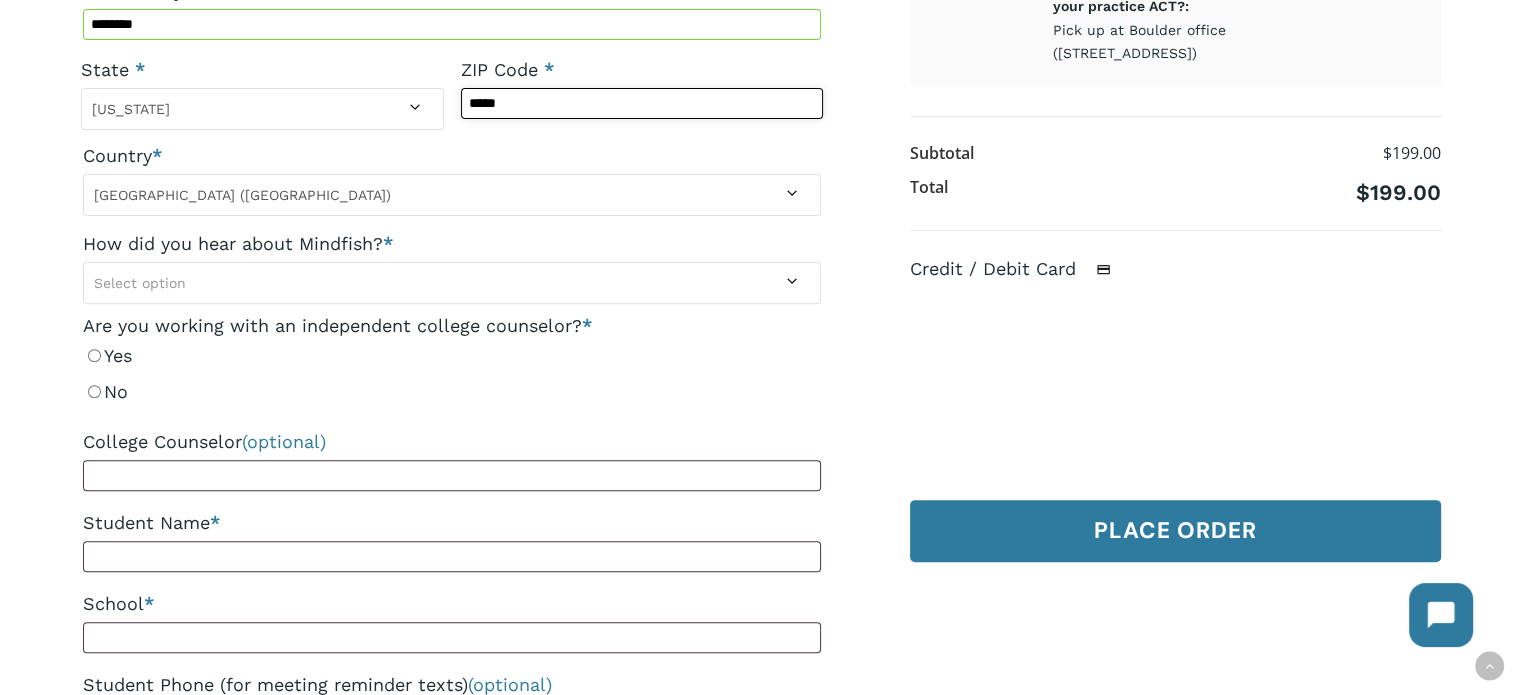 scroll, scrollTop: 688, scrollLeft: 0, axis: vertical 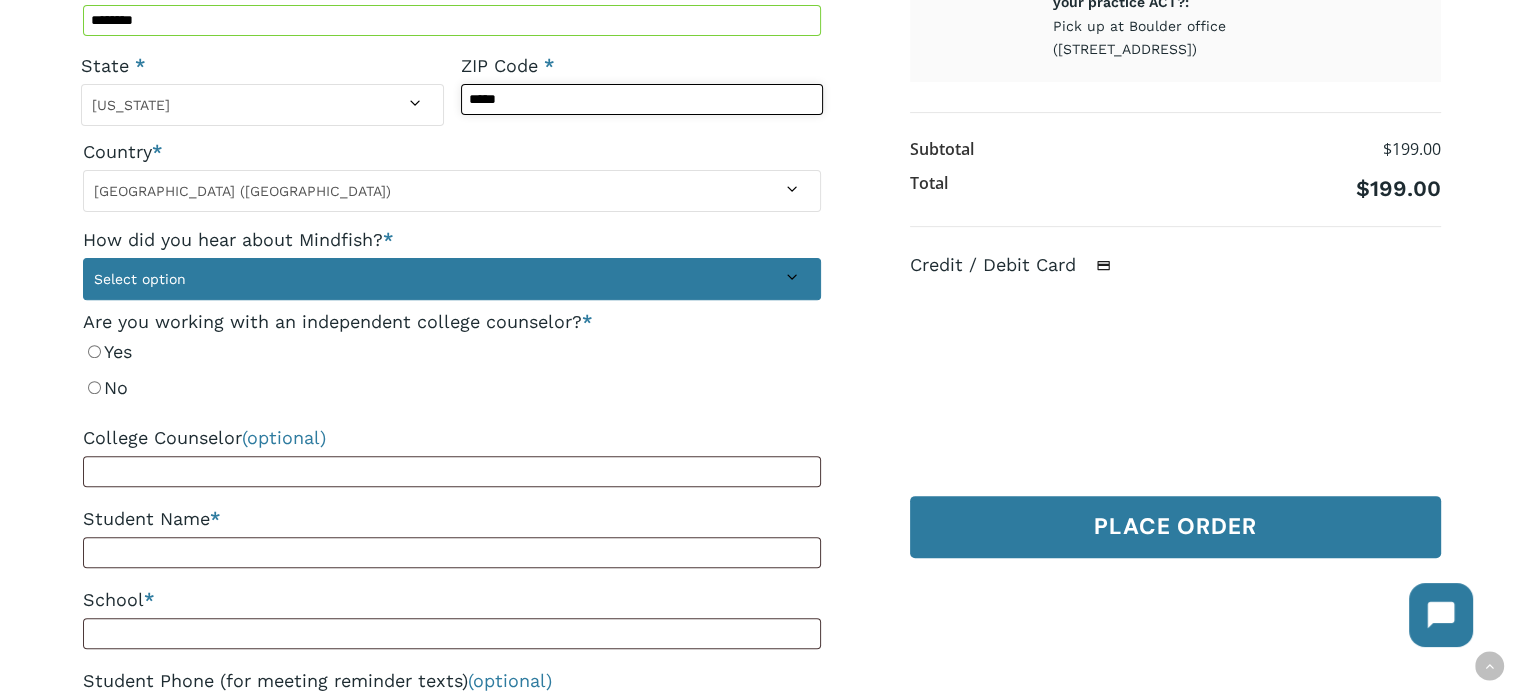 type on "*****" 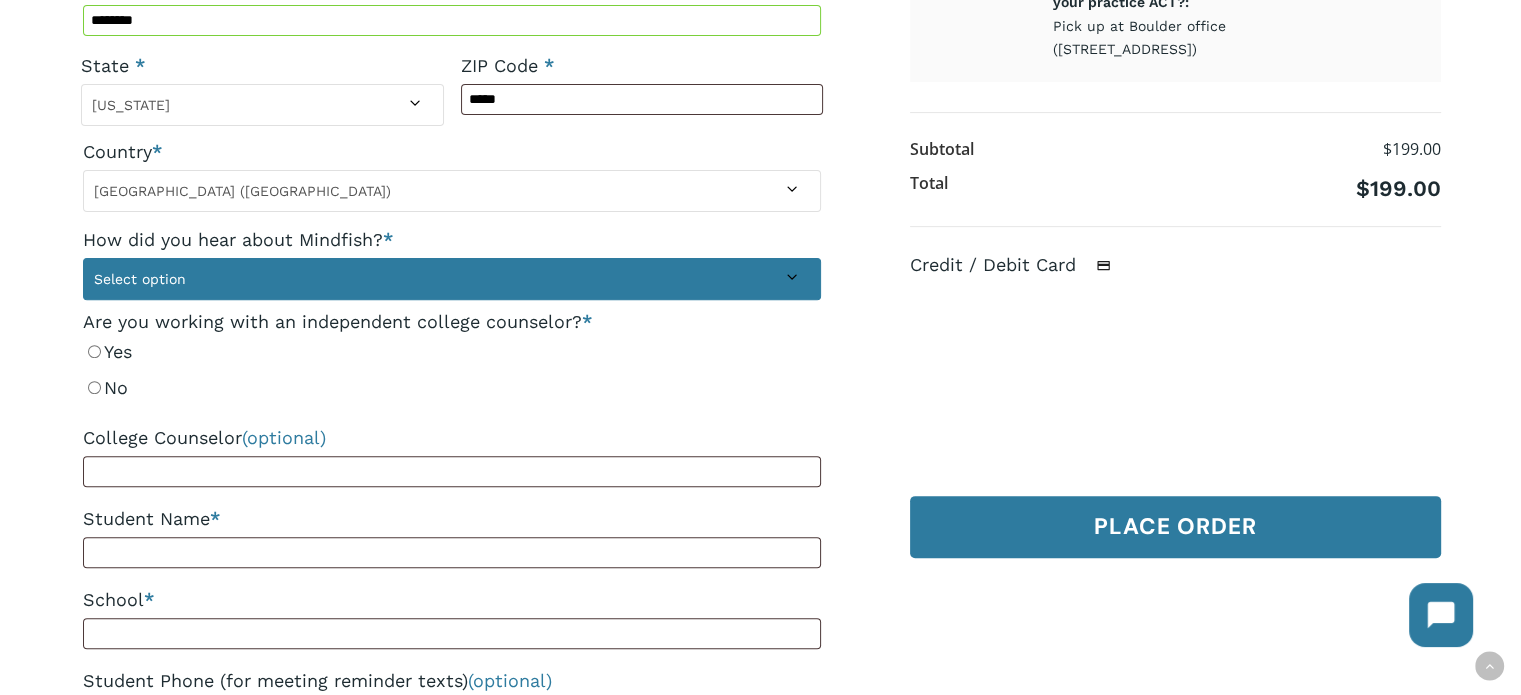 click at bounding box center (799, 277) 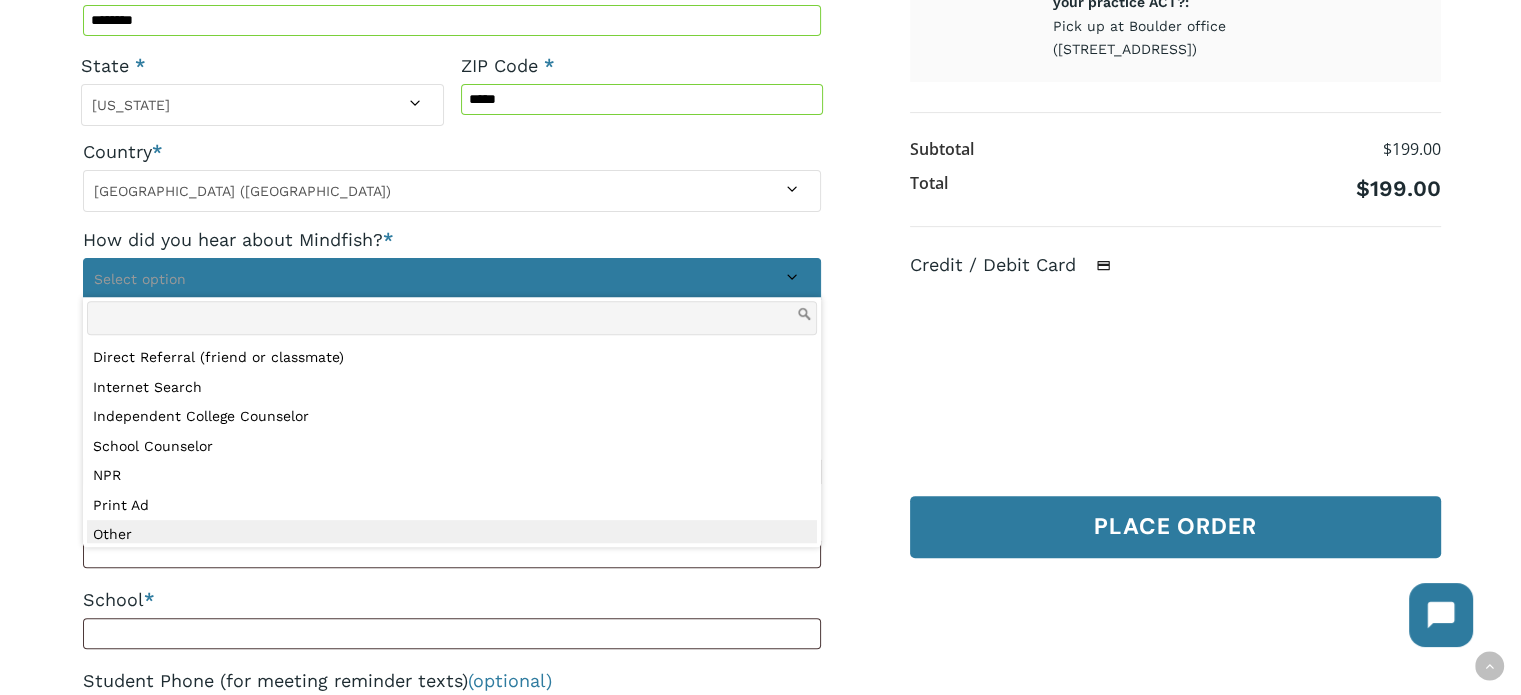 select on "*****" 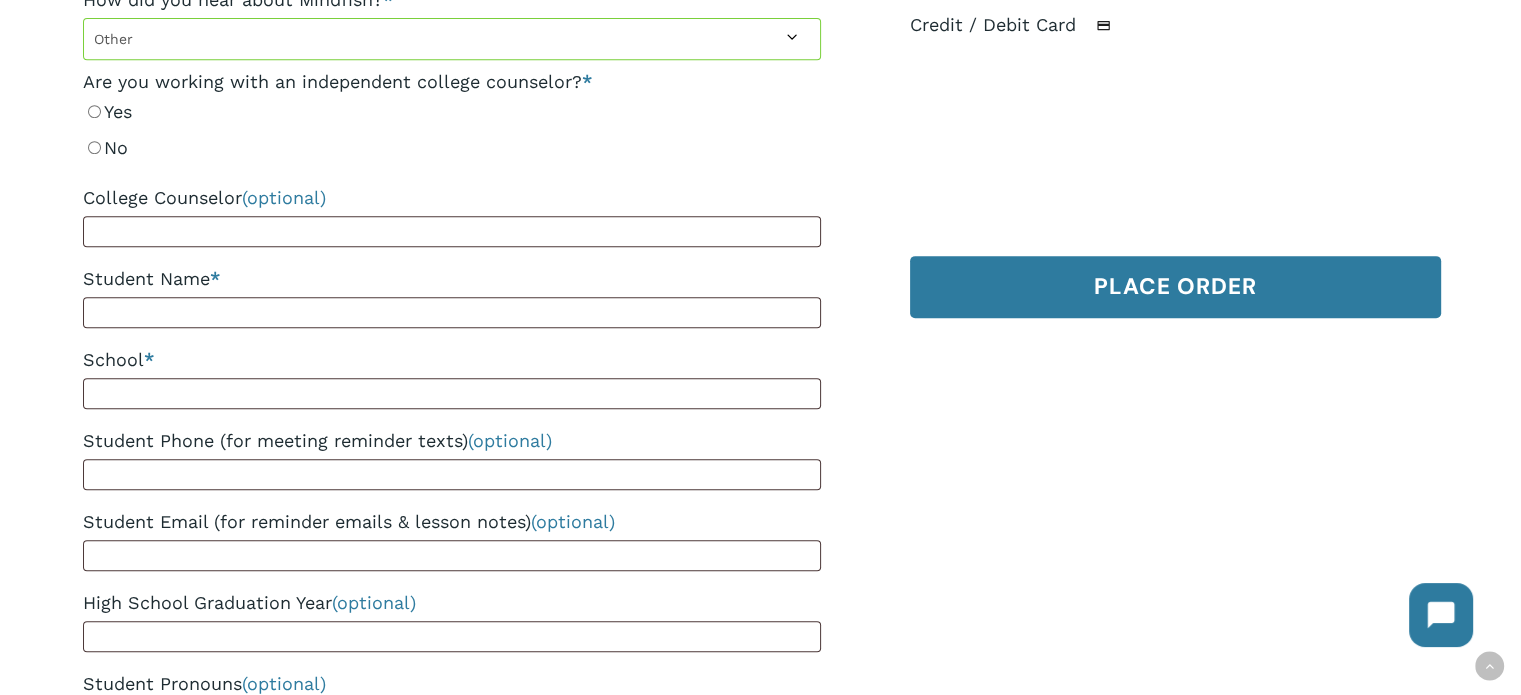 scroll, scrollTop: 945, scrollLeft: 0, axis: vertical 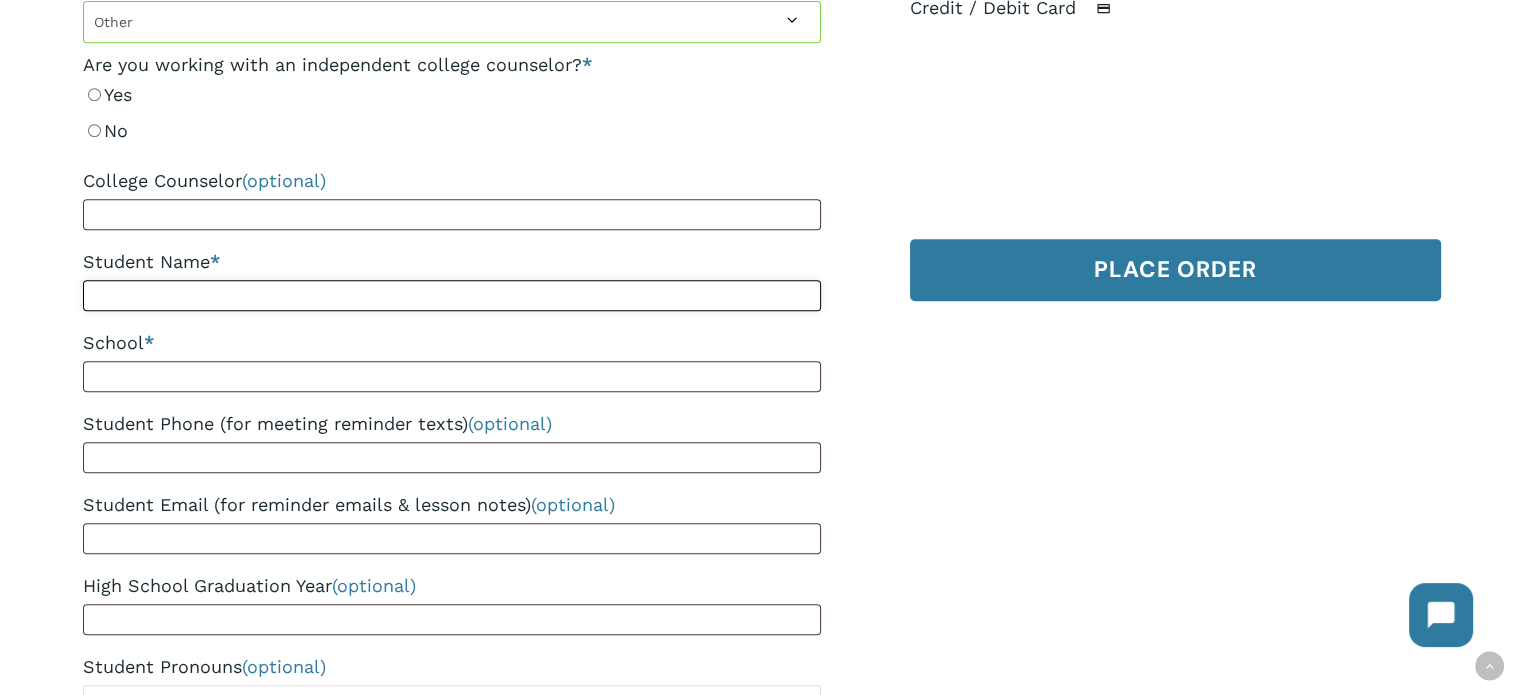 click on "Student Name  *" at bounding box center [452, 295] 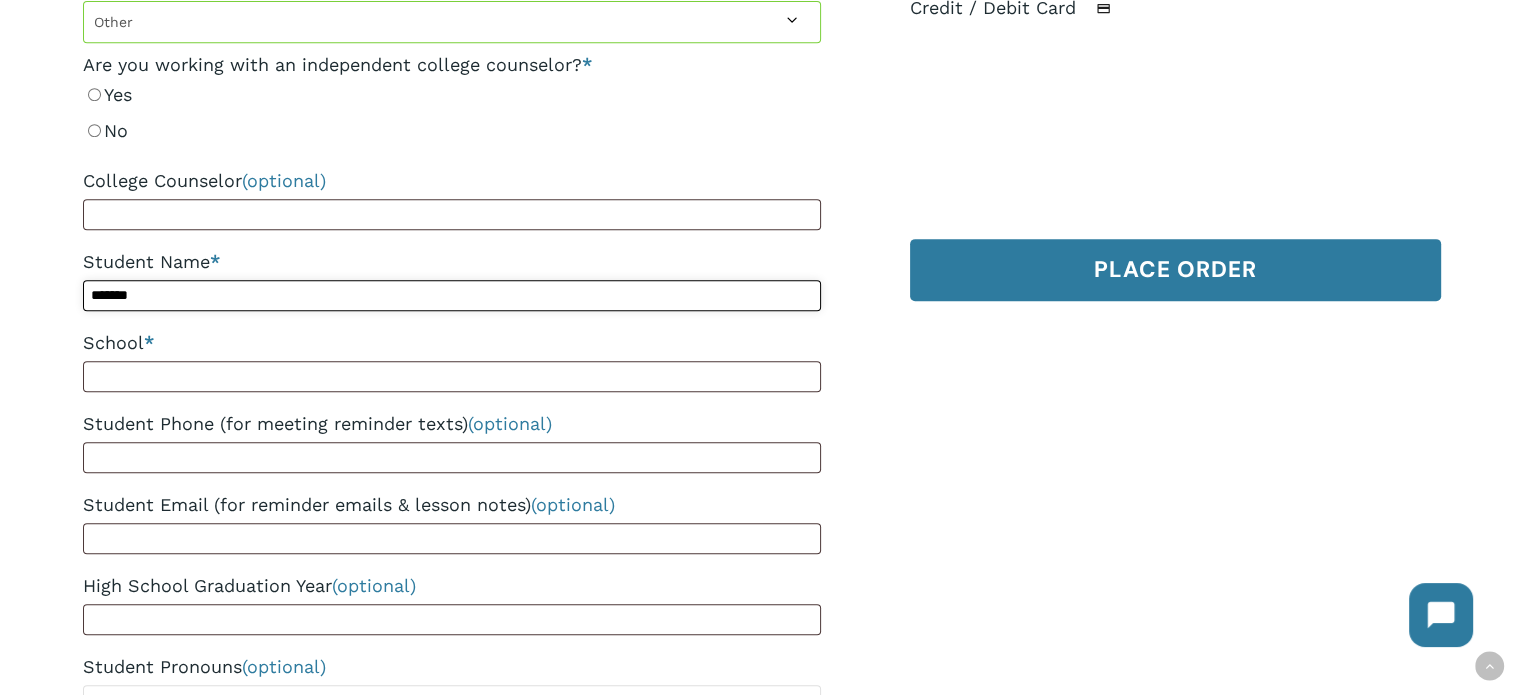 type on "*******" 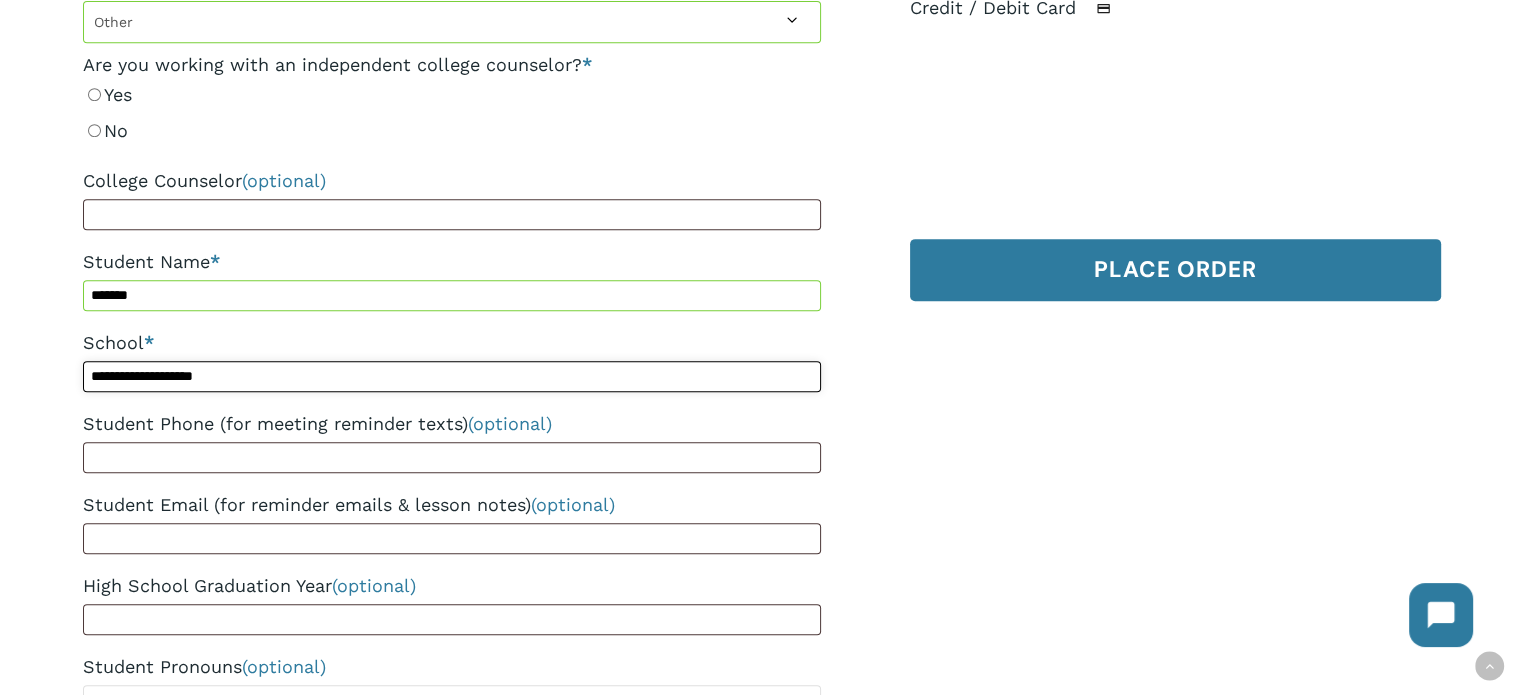 type on "**********" 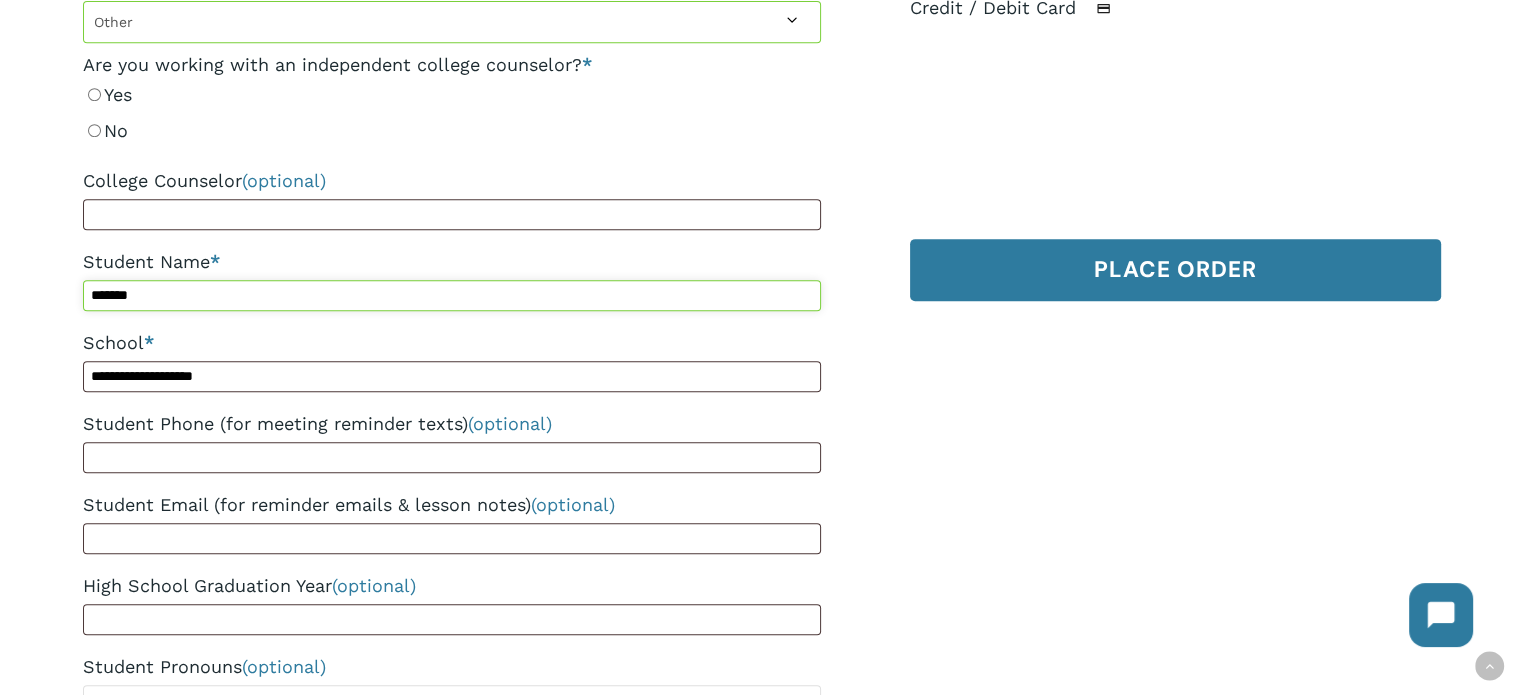 click on "*******" at bounding box center [452, 295] 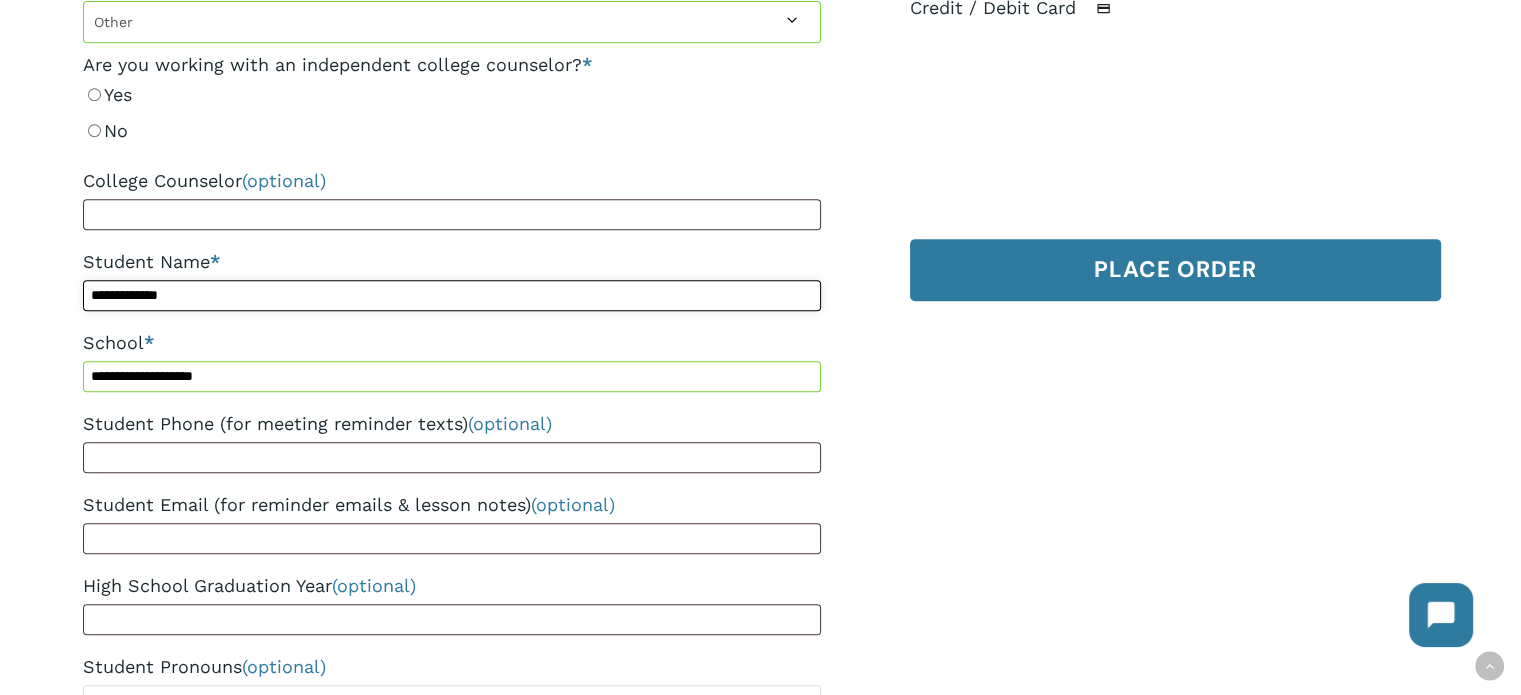 type on "**********" 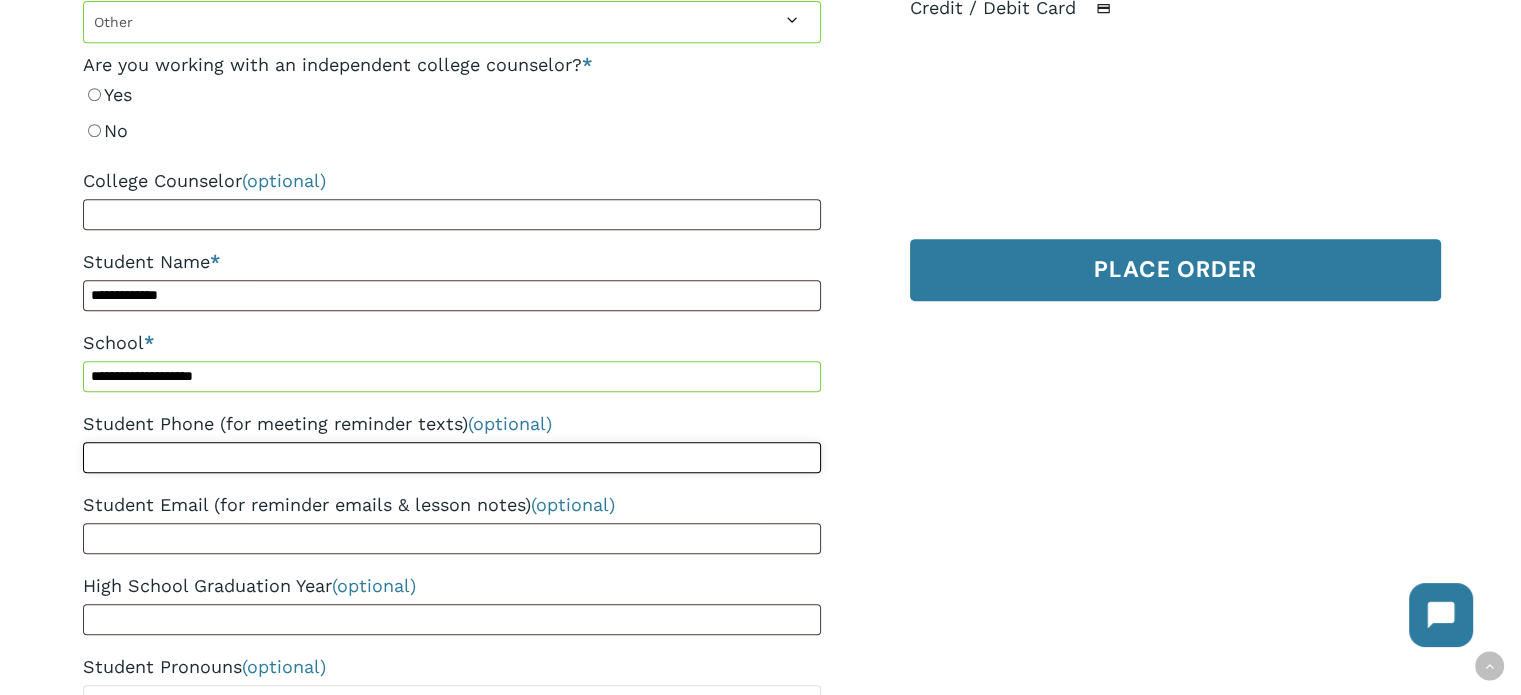 click on "Student Phone (for meeting reminder texts)  (optional)" at bounding box center [452, 457] 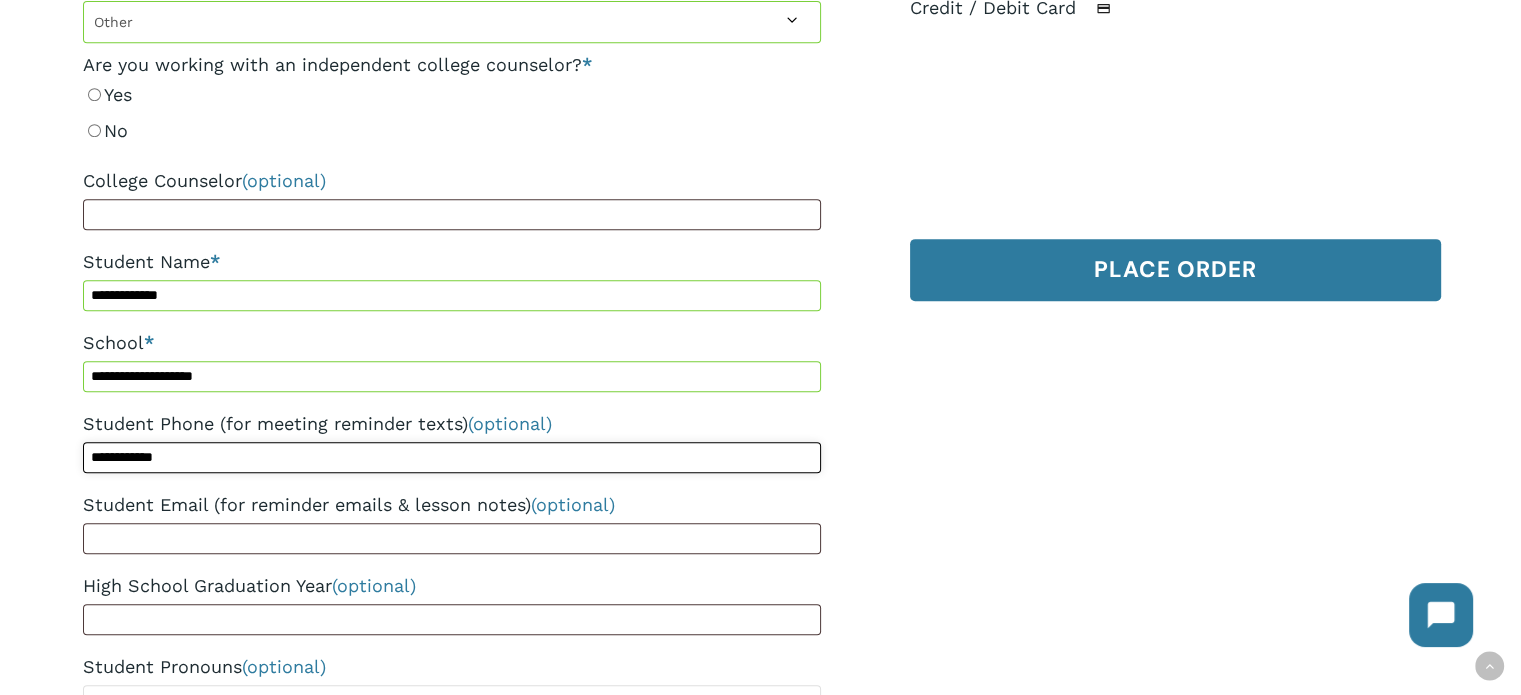 type on "**********" 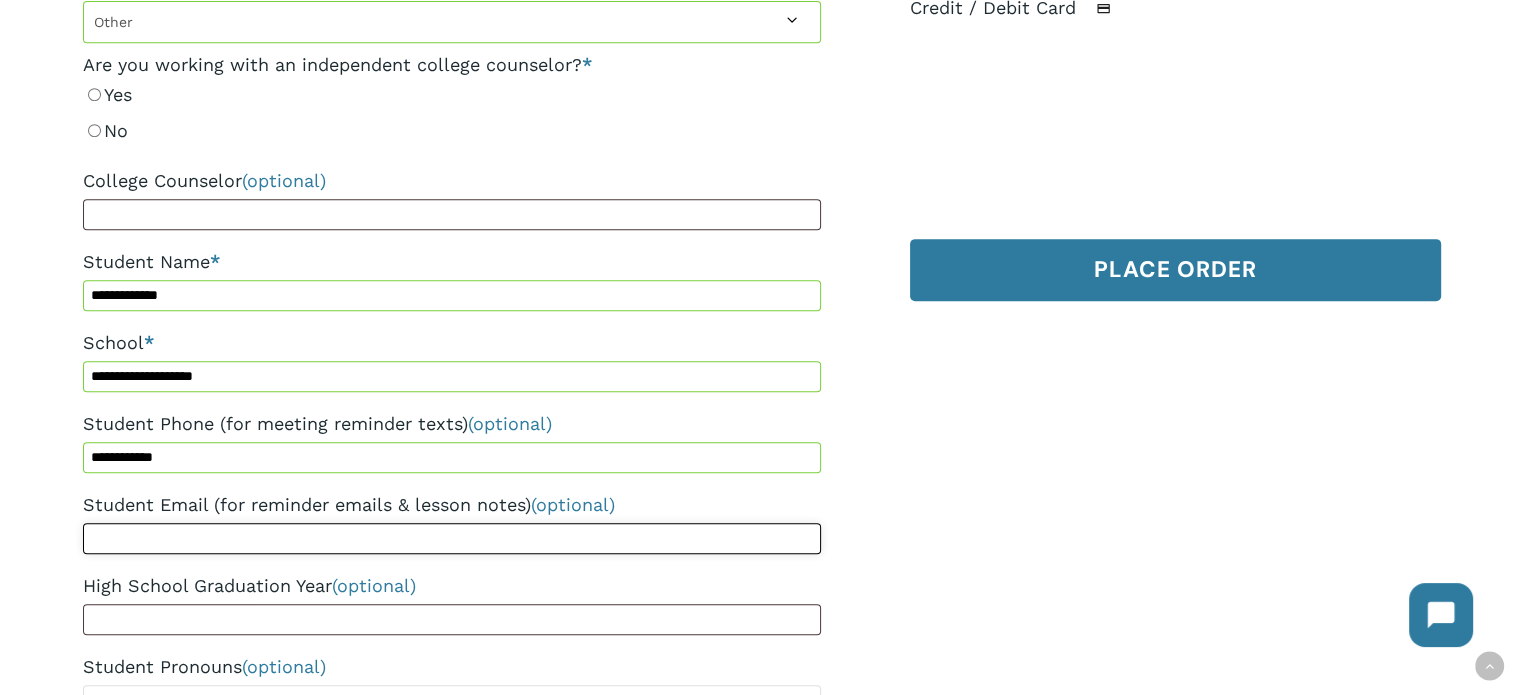 click on "Student Email (for reminder emails & lesson notes)  (optional)" at bounding box center (452, 538) 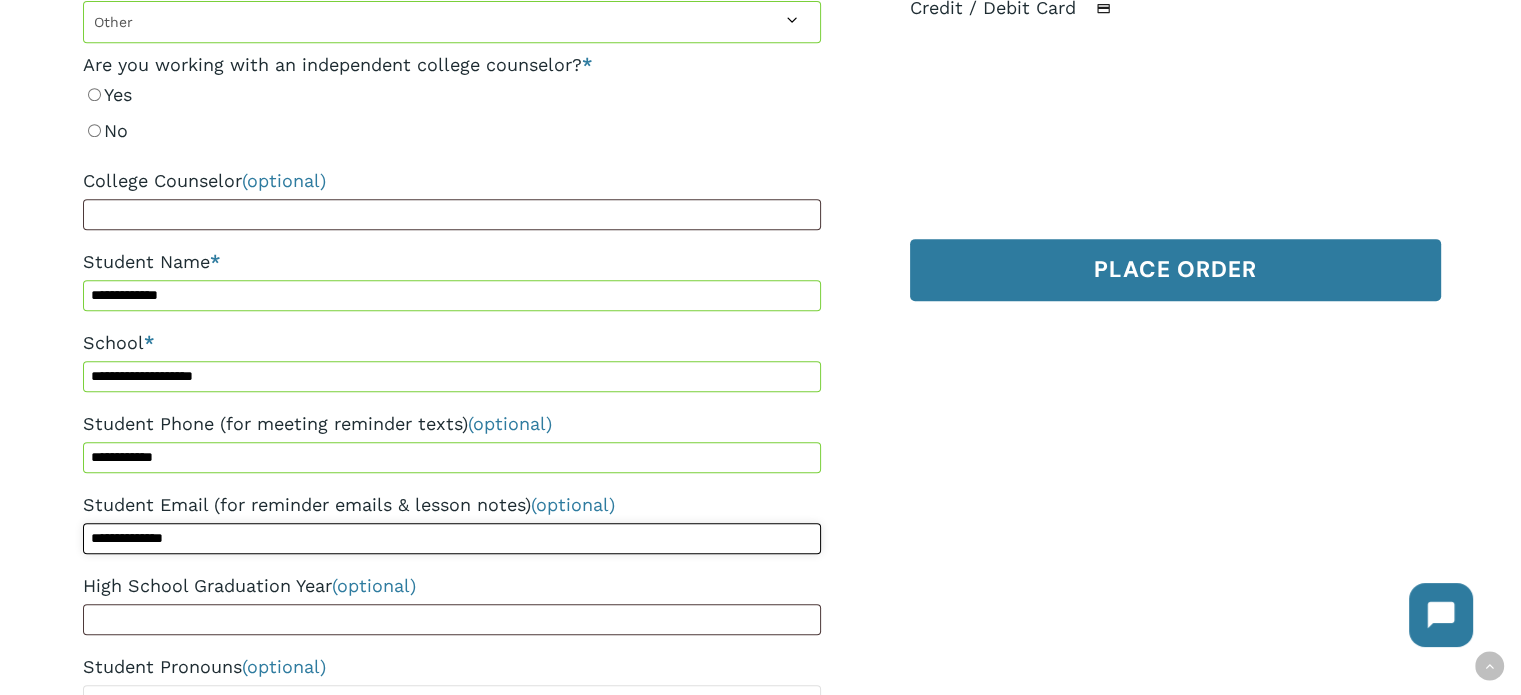 click on "**********" at bounding box center [452, 538] 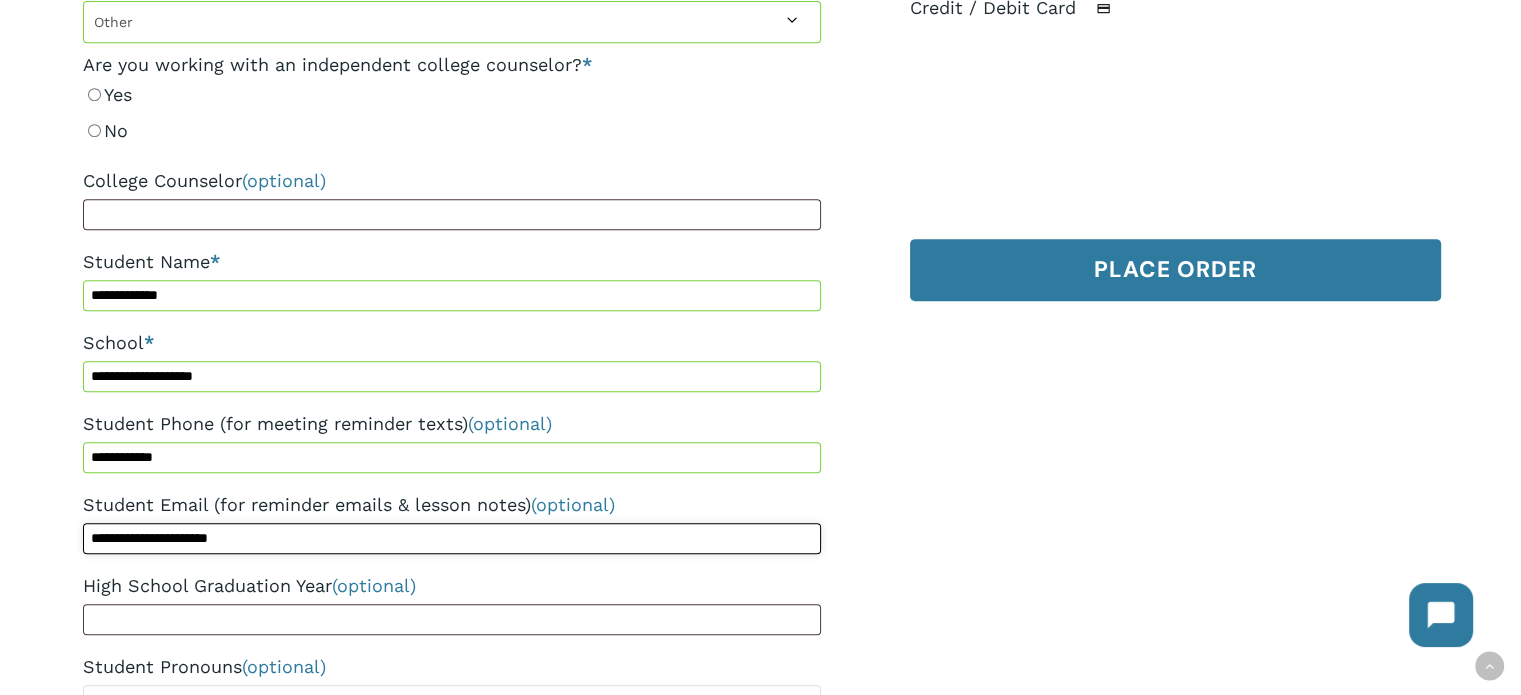 type on "**********" 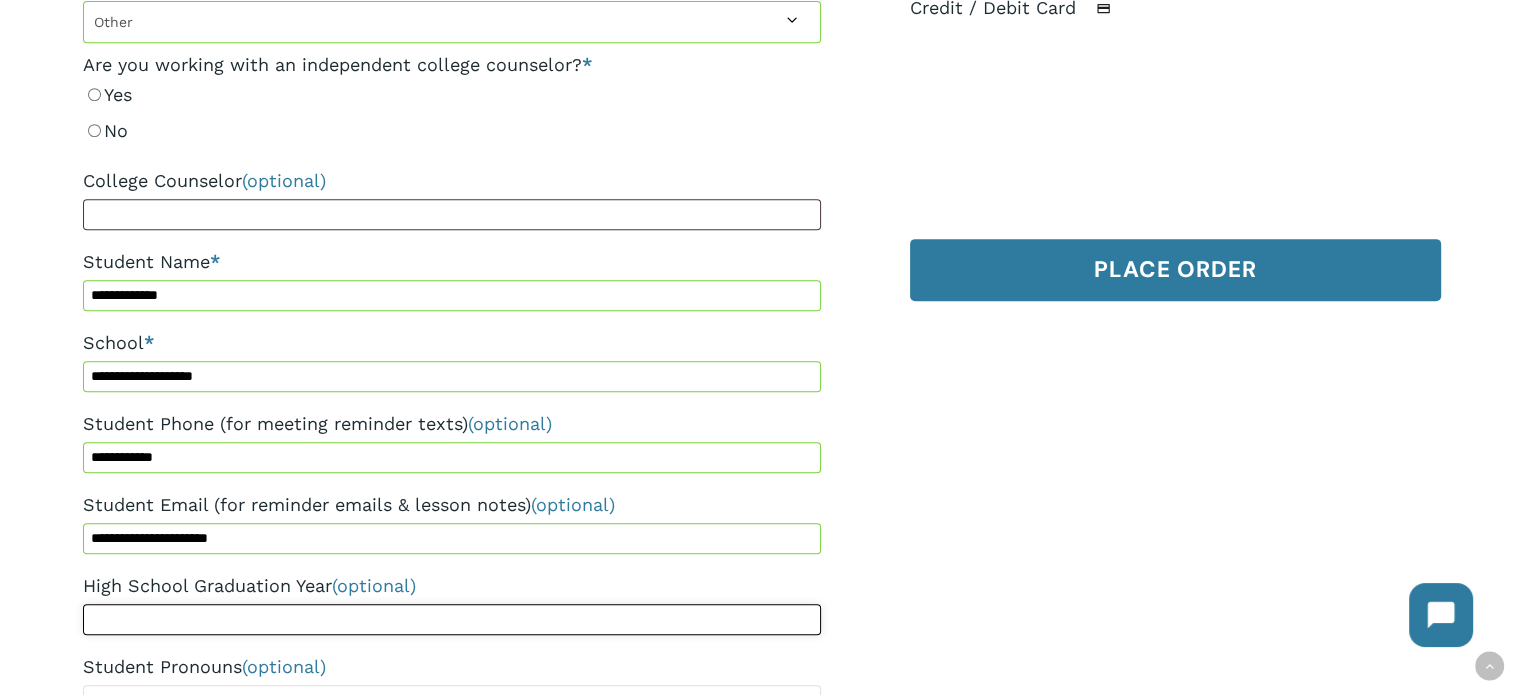 click on "High School Graduation Year  (optional)" at bounding box center (452, 619) 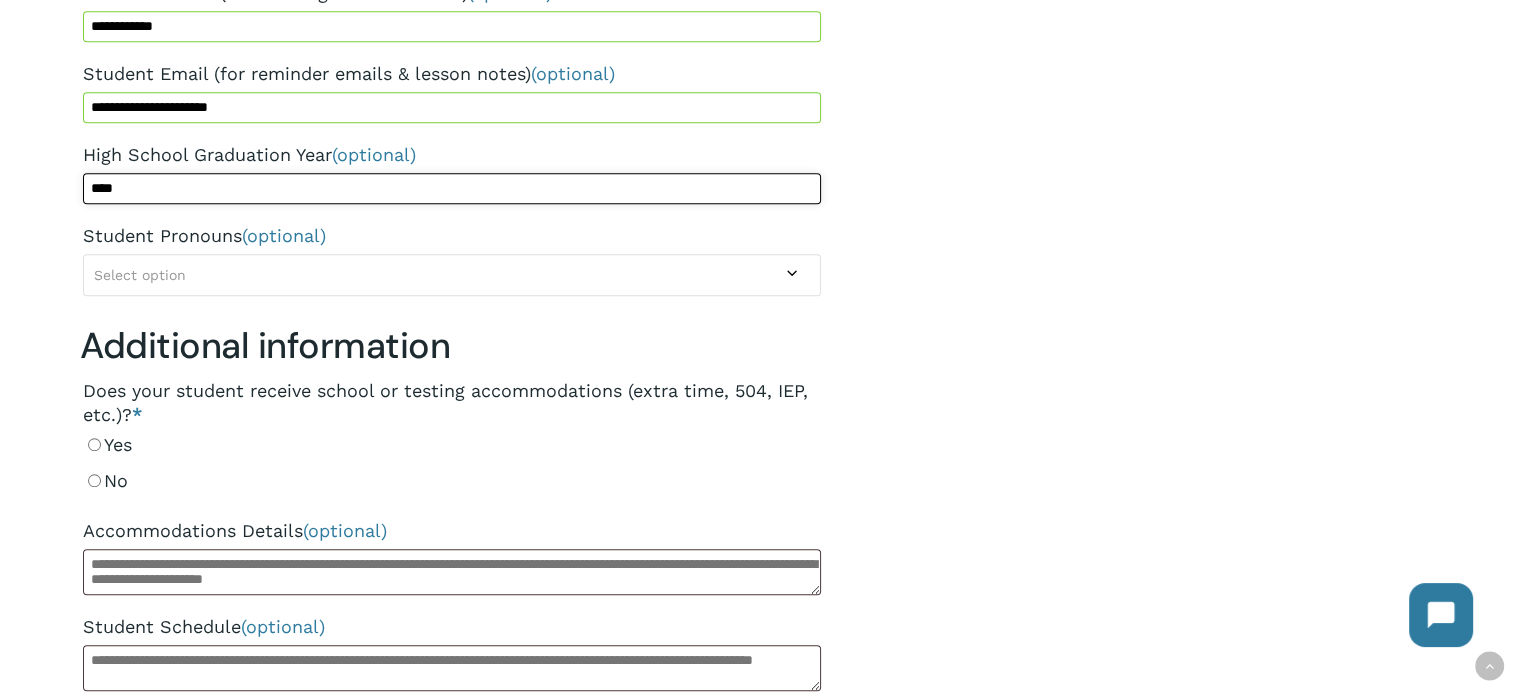 scroll, scrollTop: 1383, scrollLeft: 0, axis: vertical 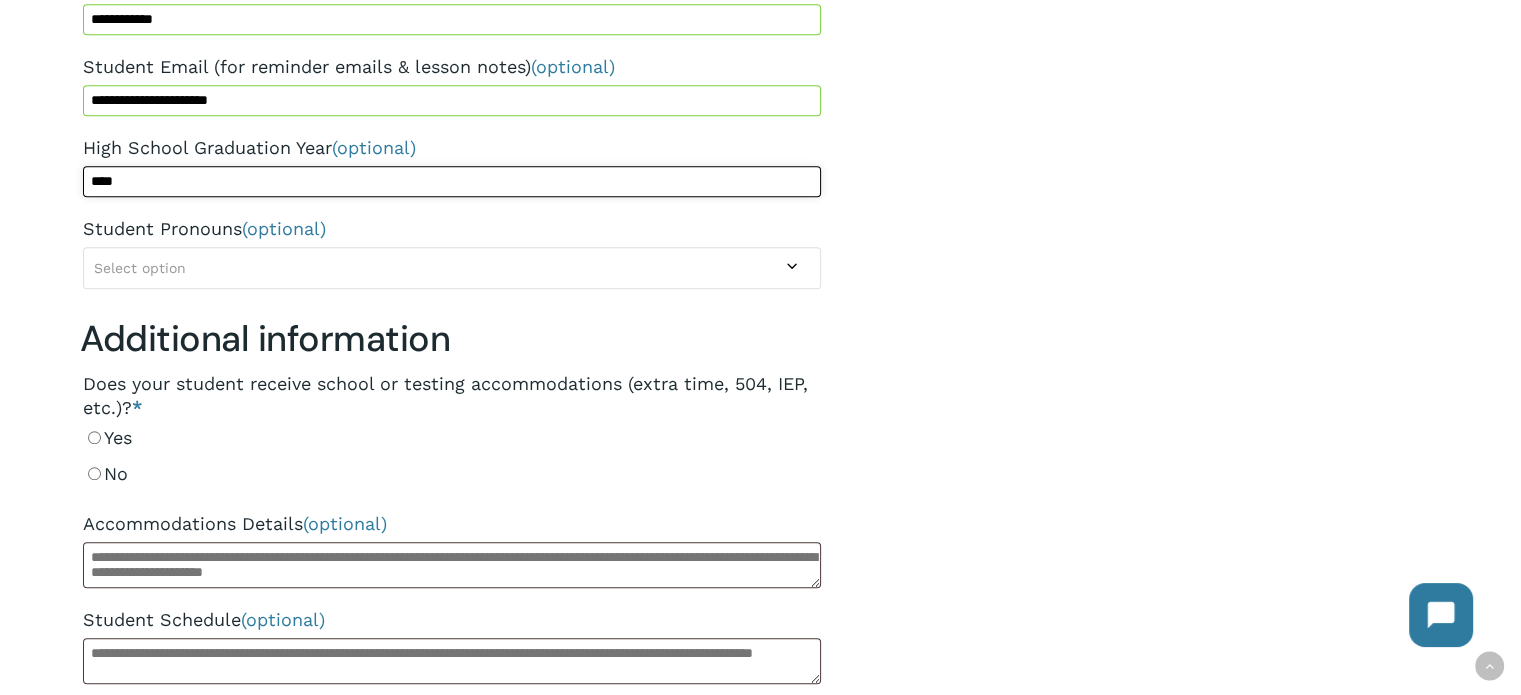 type on "****" 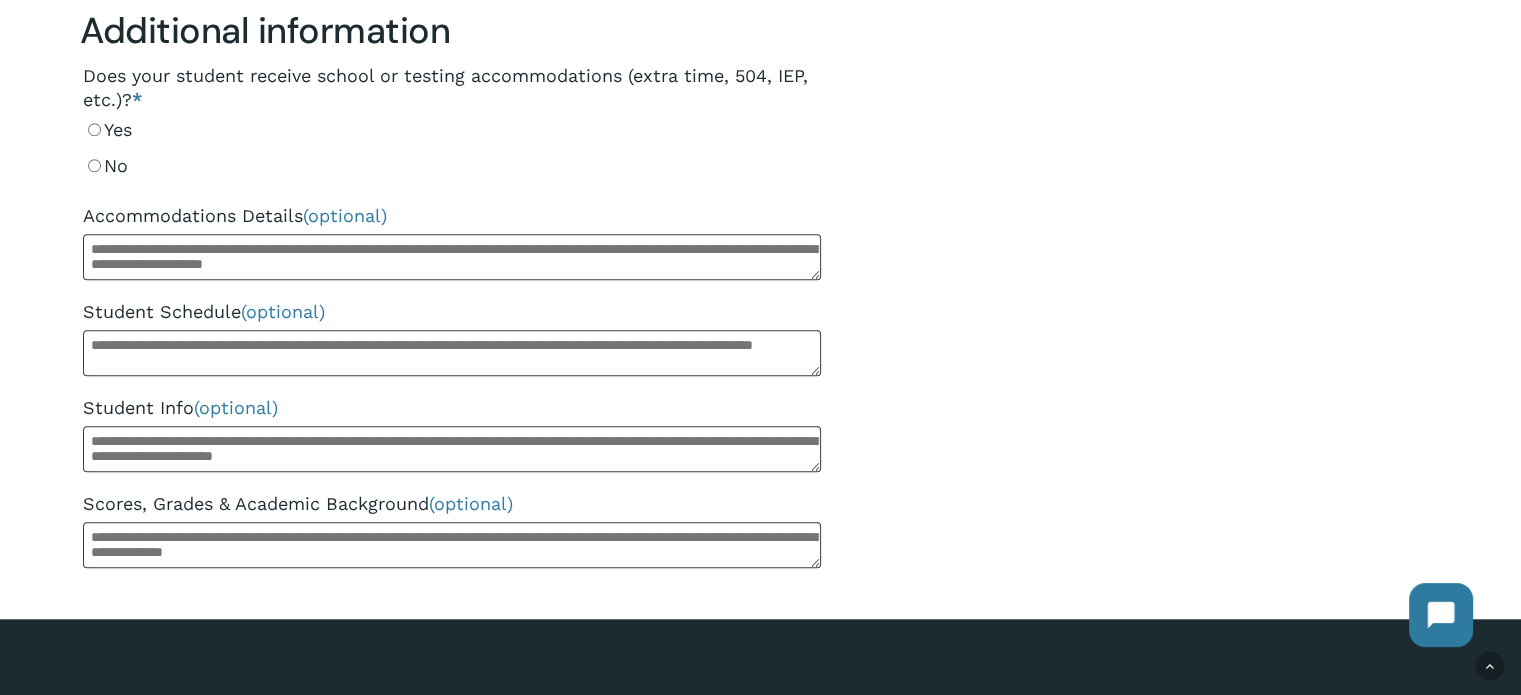 scroll, scrollTop: 1688, scrollLeft: 0, axis: vertical 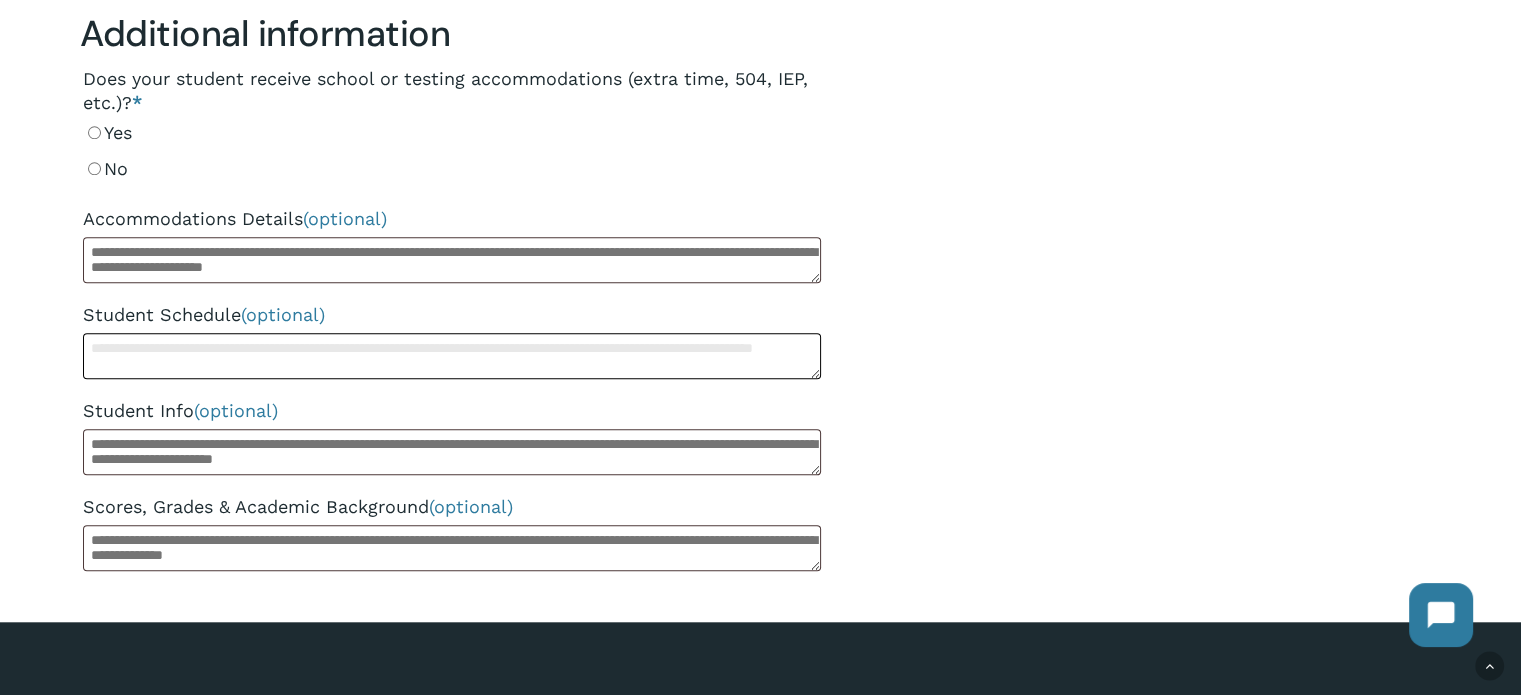 click on "Student Schedule  (optional)" at bounding box center (452, 356) 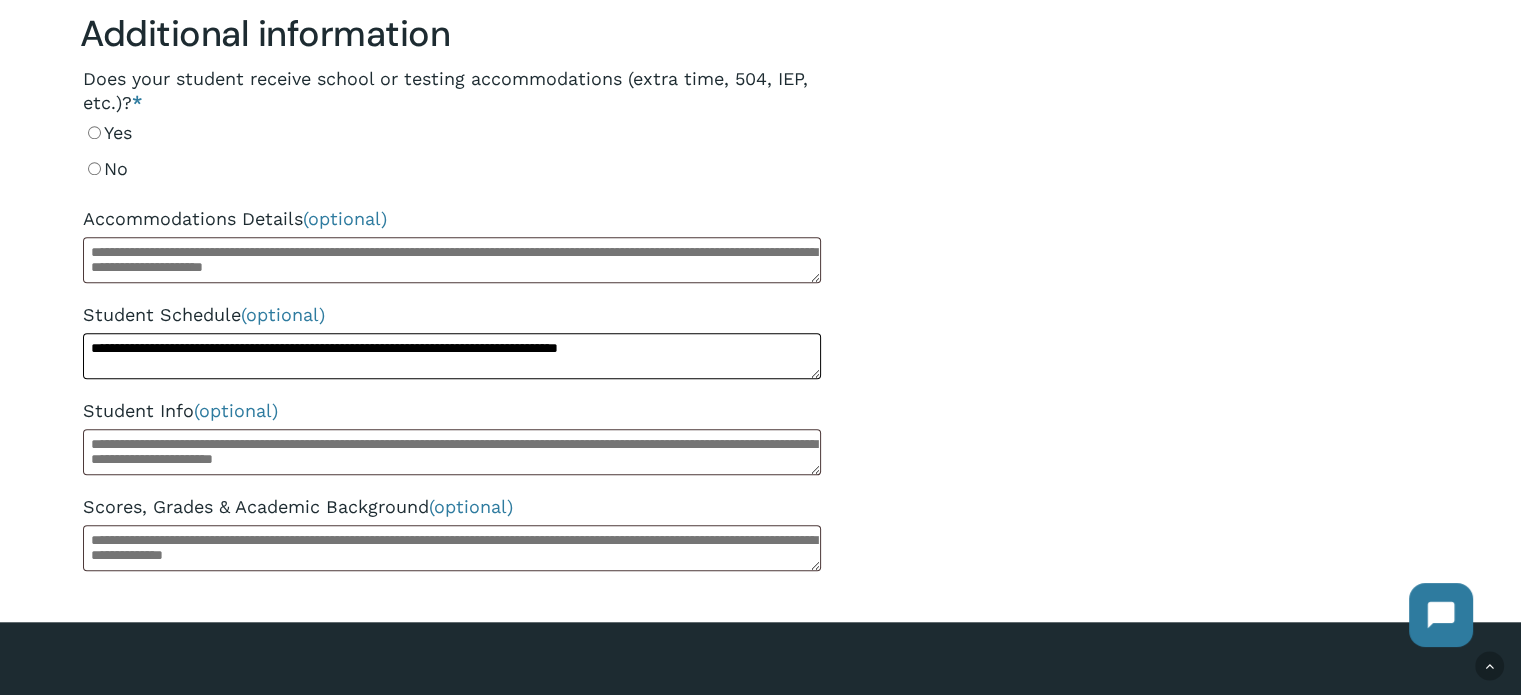 type on "**********" 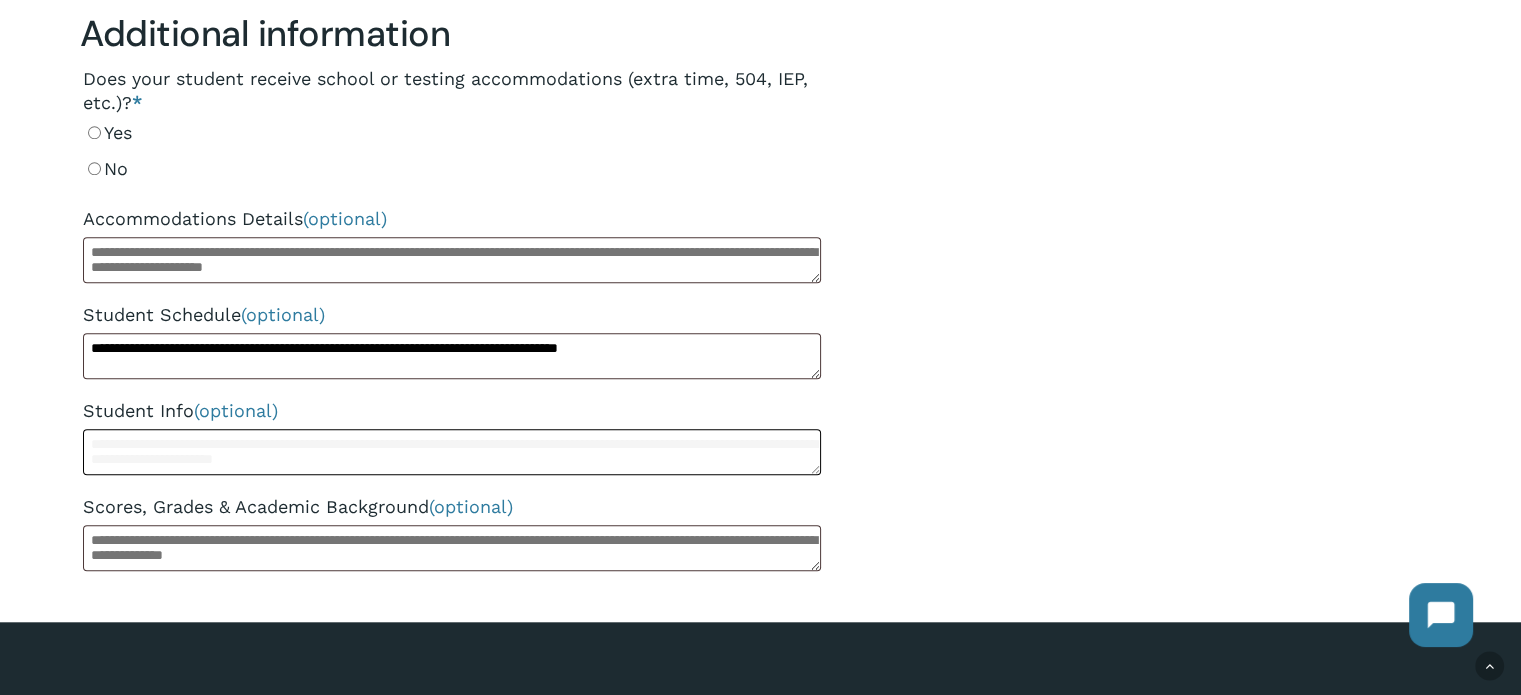 click on "Student Info  (optional)" at bounding box center [452, 452] 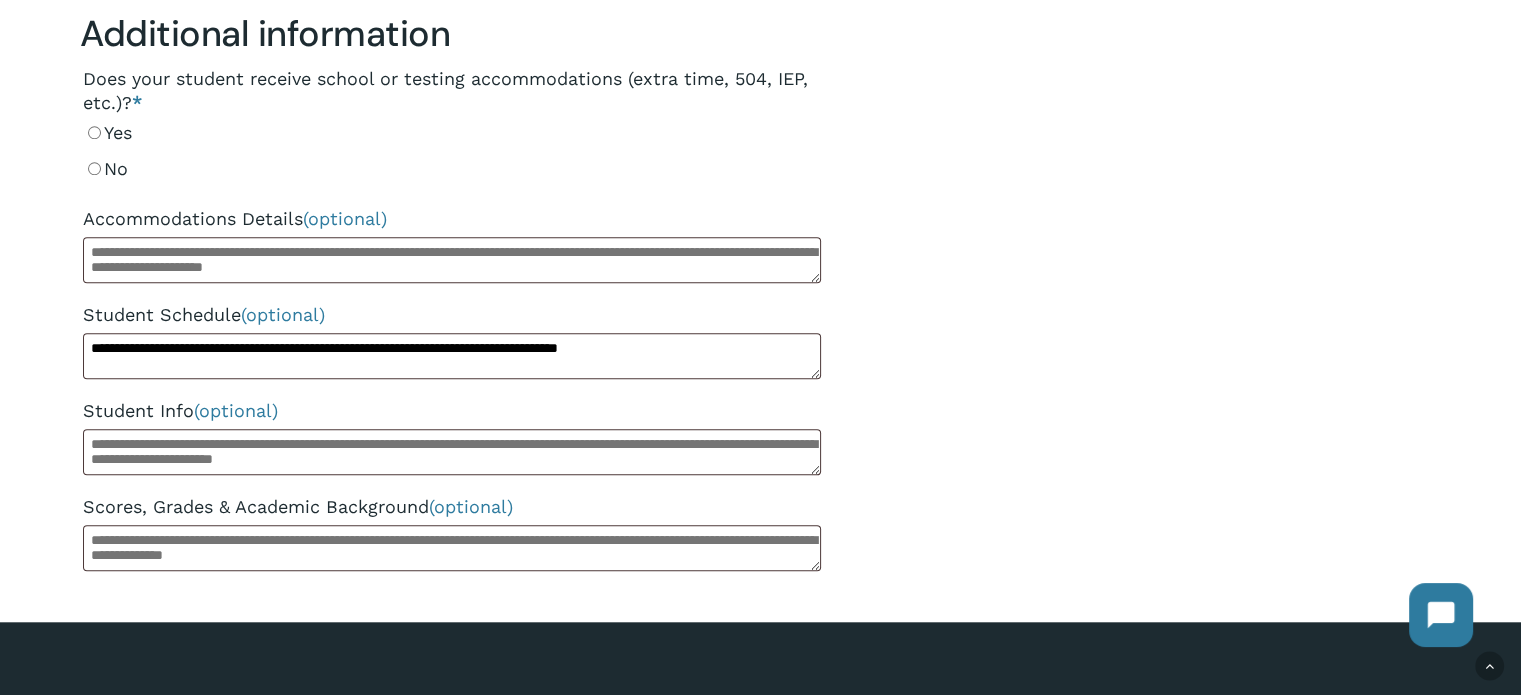 click on "Student Info  (optional)" at bounding box center (452, 411) 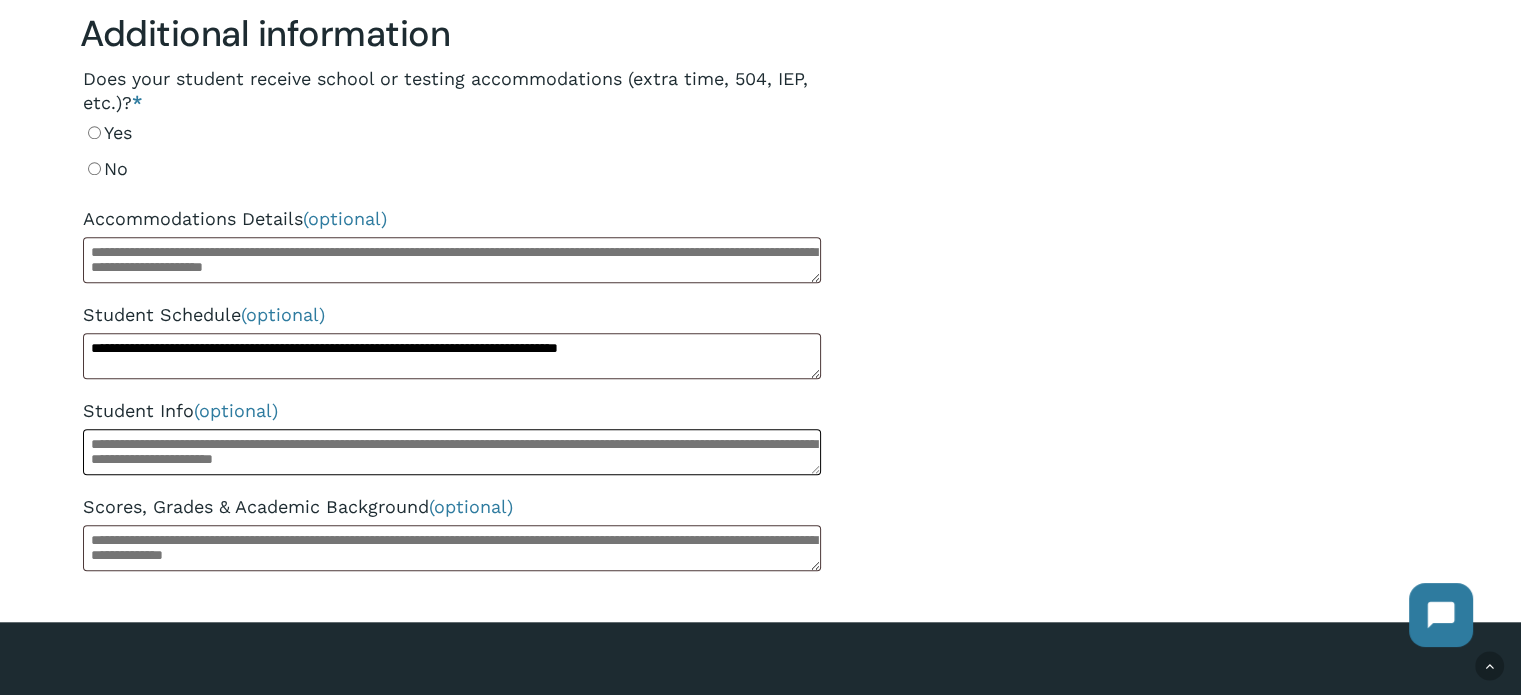click on "Student Info  (optional)" at bounding box center (452, 452) 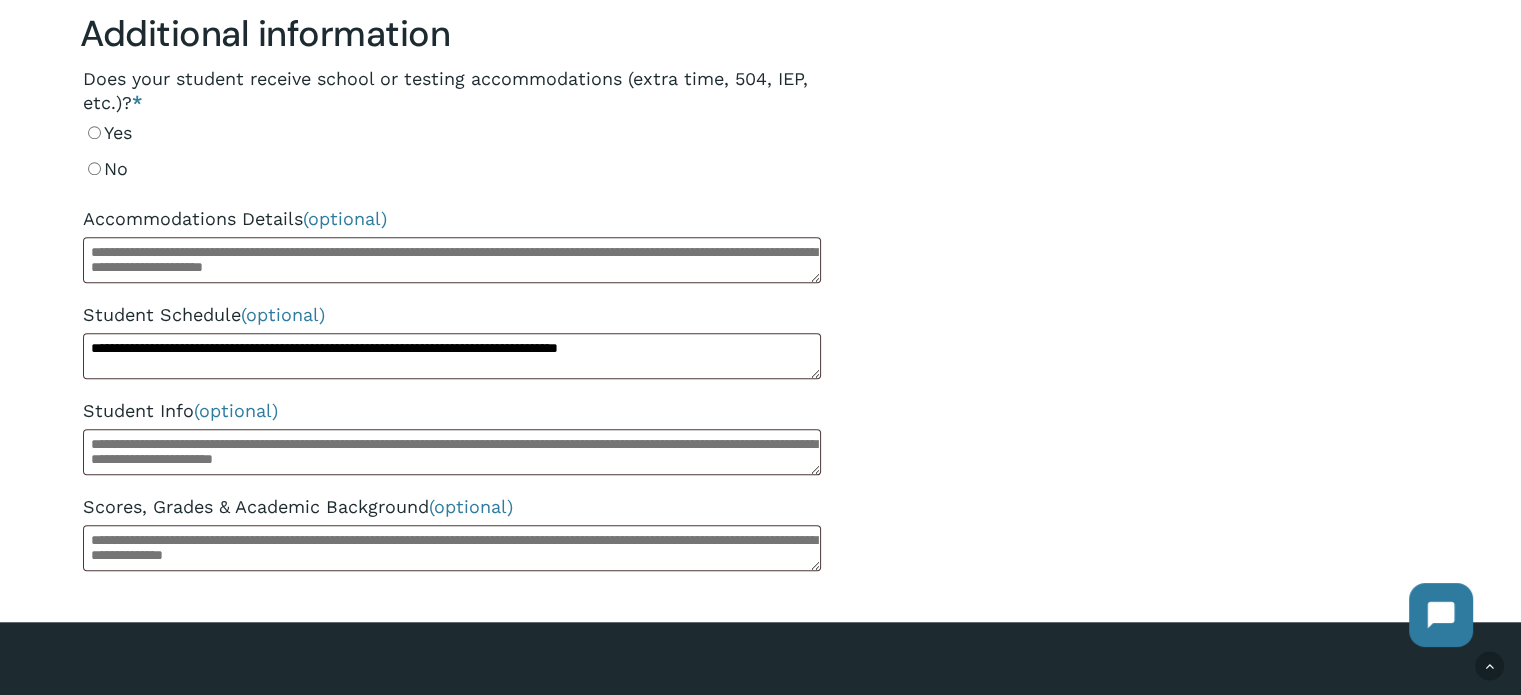 click on "Student Info  (optional)" at bounding box center [452, 411] 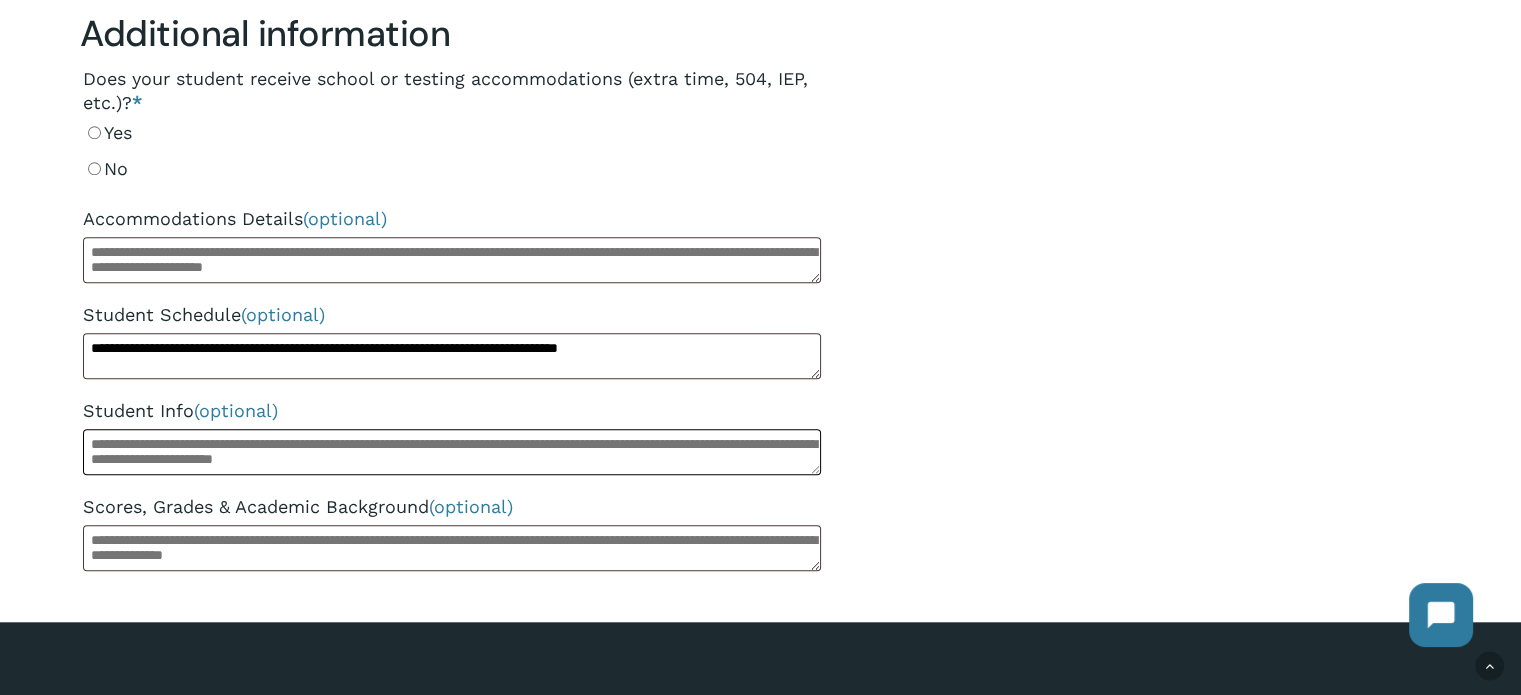 click on "Student Info  (optional)" at bounding box center [452, 452] 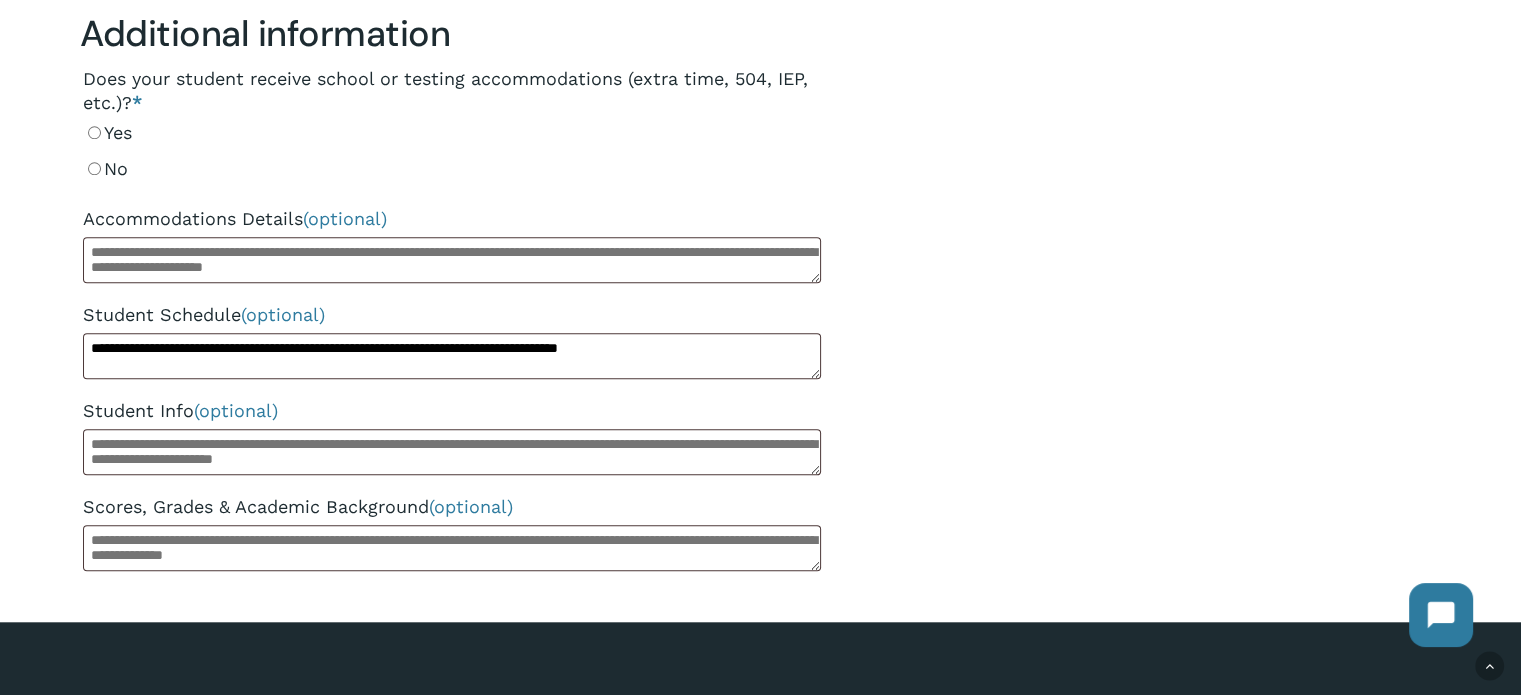 click on "Student Info  (optional)" at bounding box center (452, 411) 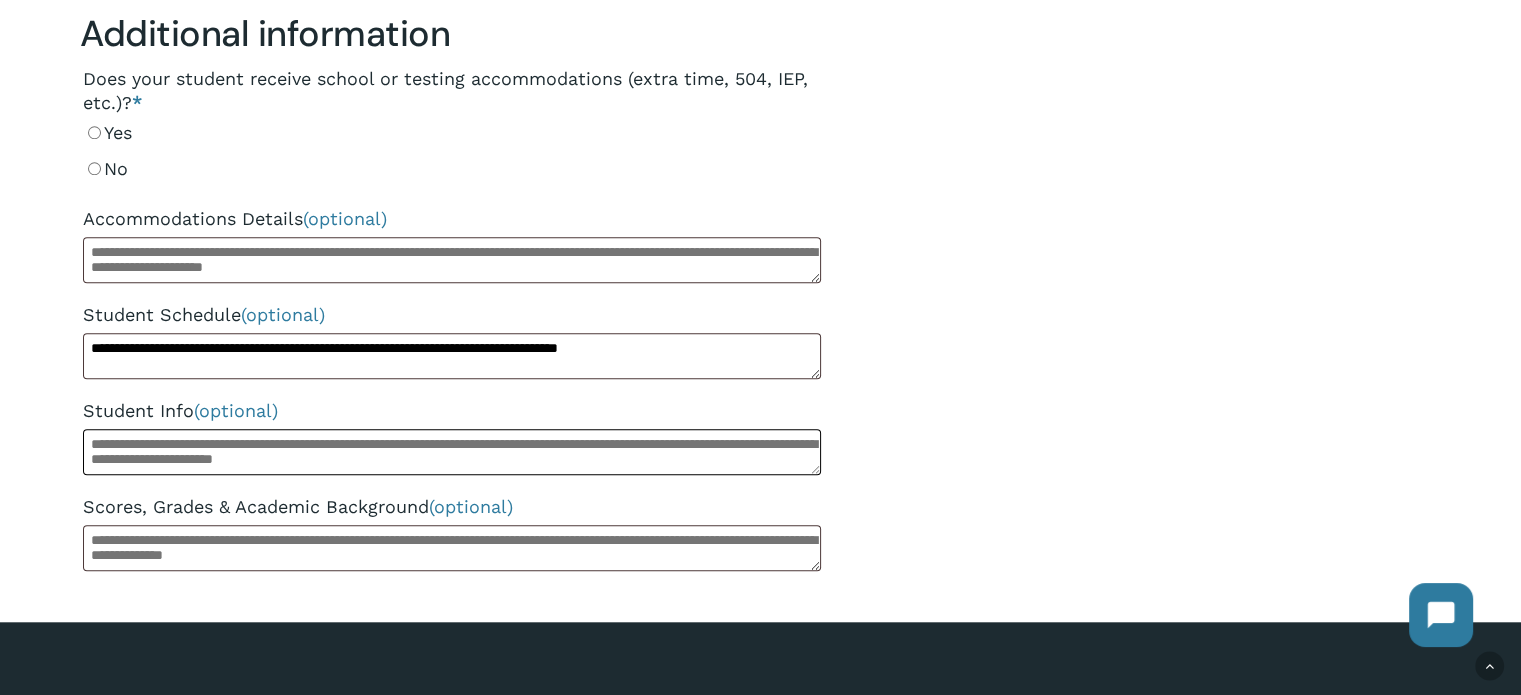 click on "Student Info  (optional)" at bounding box center (452, 452) 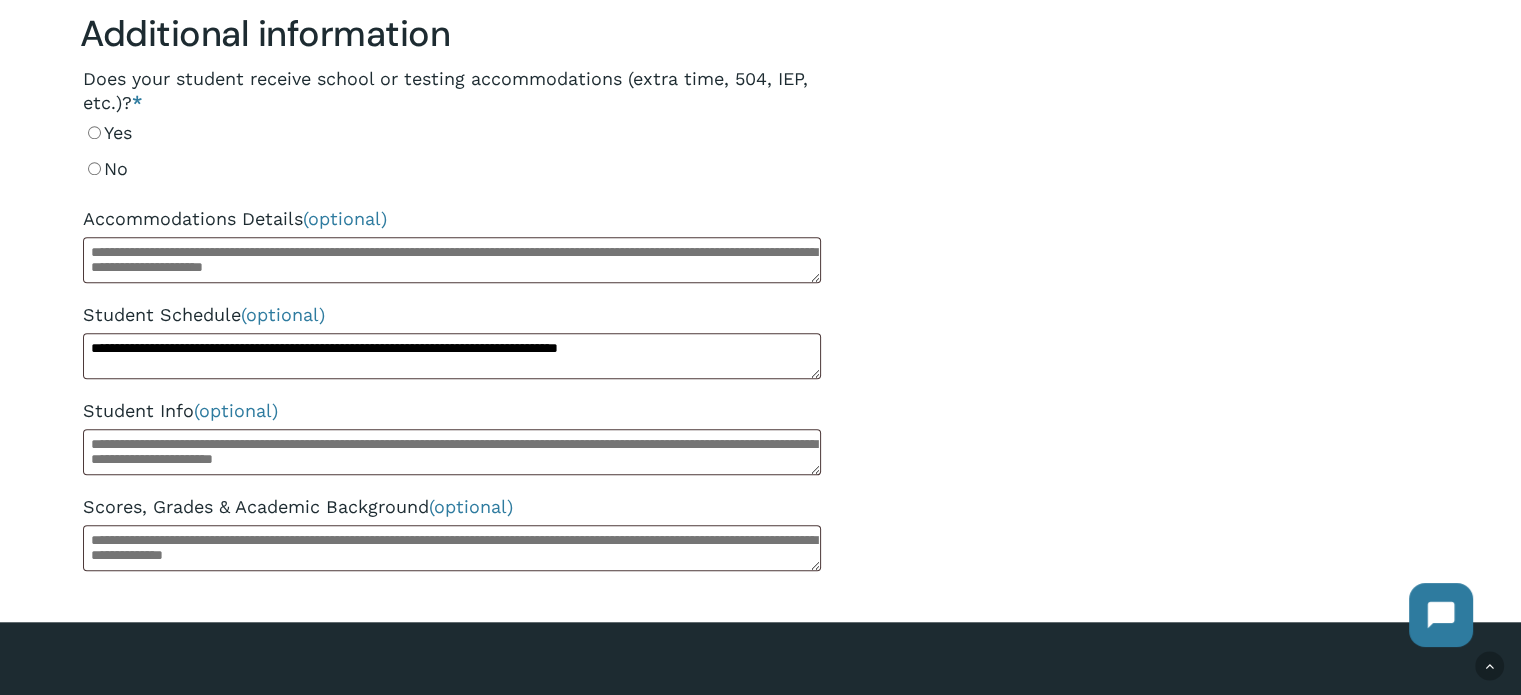 click on "Student Info  (optional)" at bounding box center [452, 411] 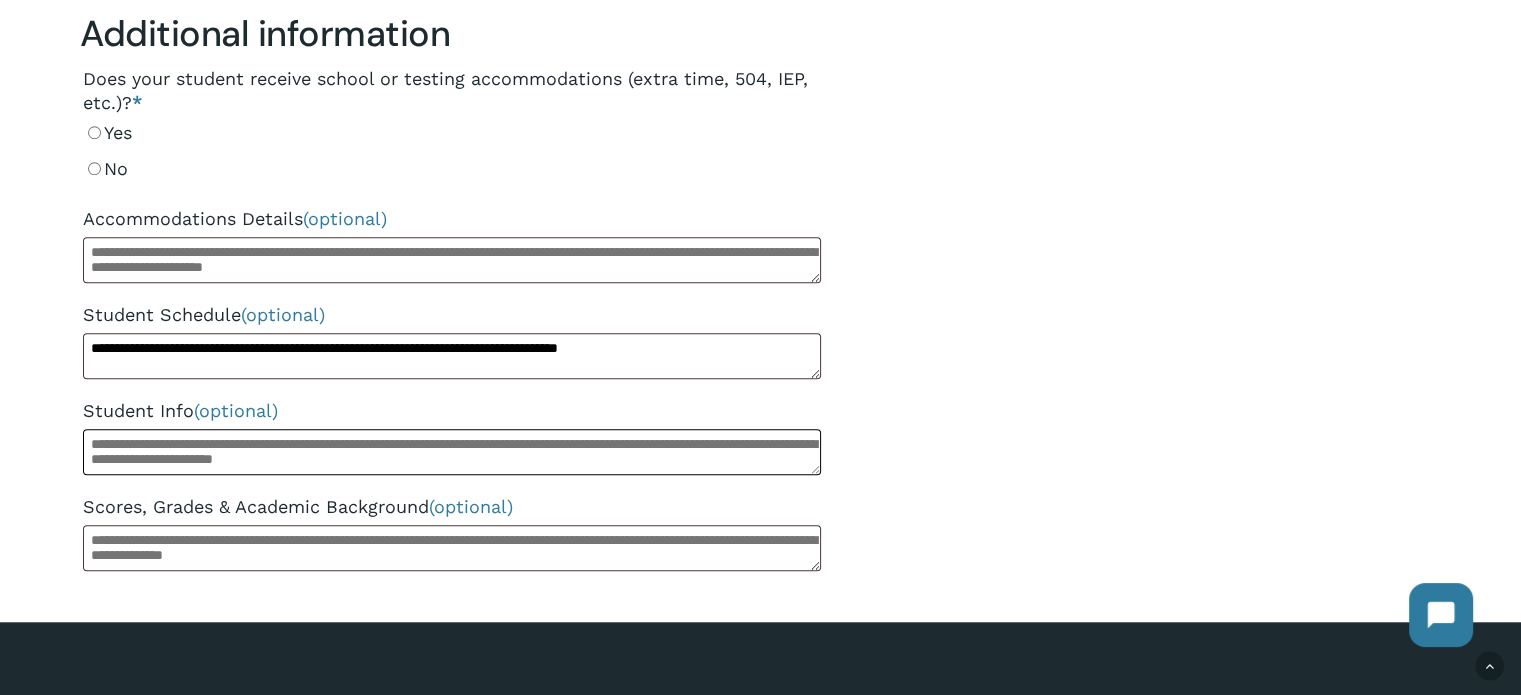 click on "Student Info  (optional)" at bounding box center [452, 452] 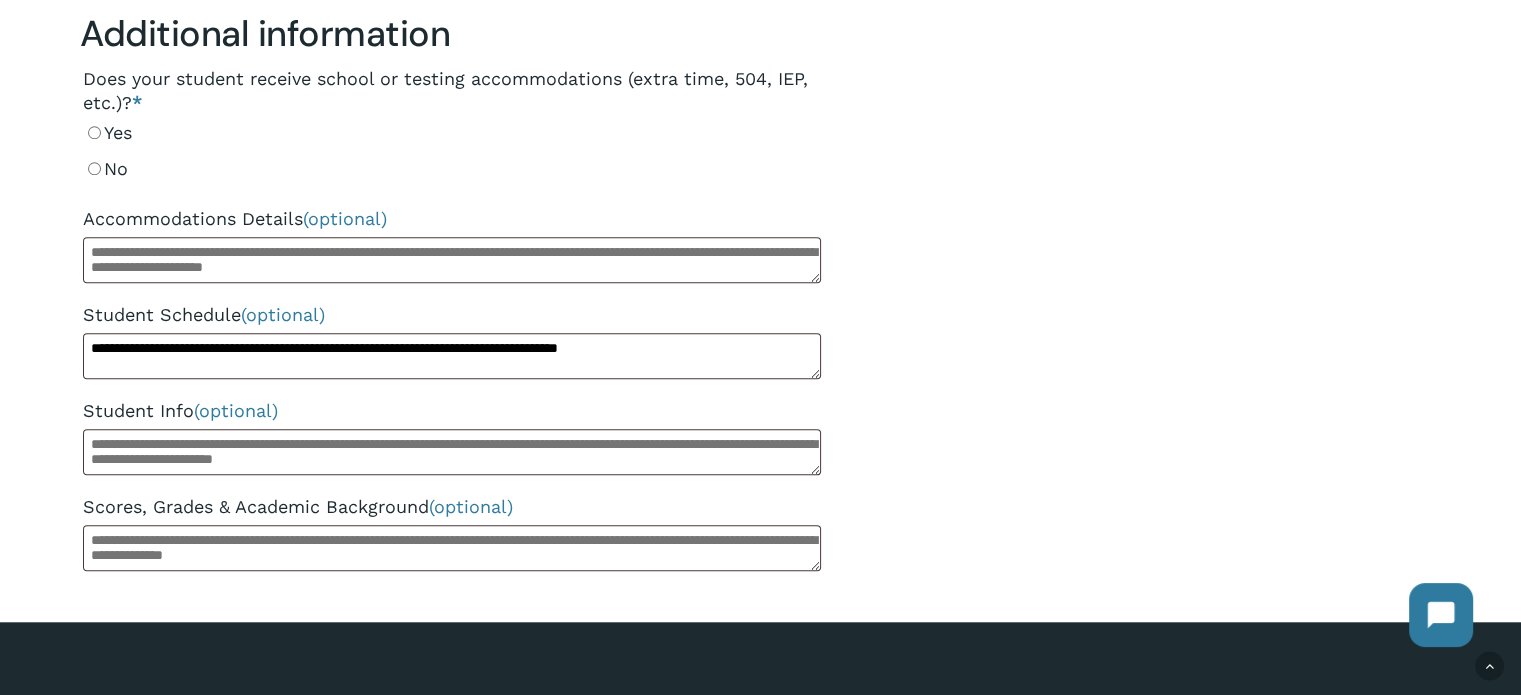 click on "Student Info  (optional)" at bounding box center [452, 411] 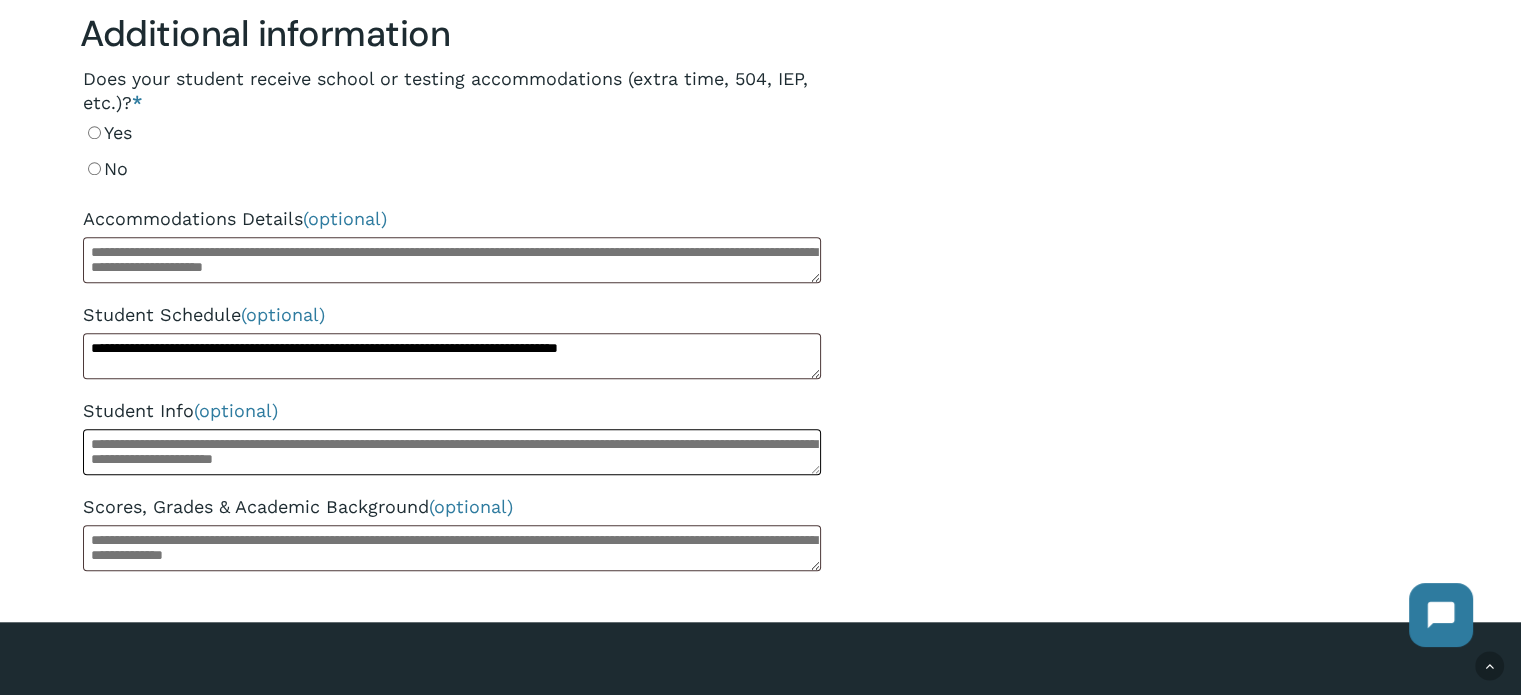 click on "Student Info  (optional)" at bounding box center (452, 452) 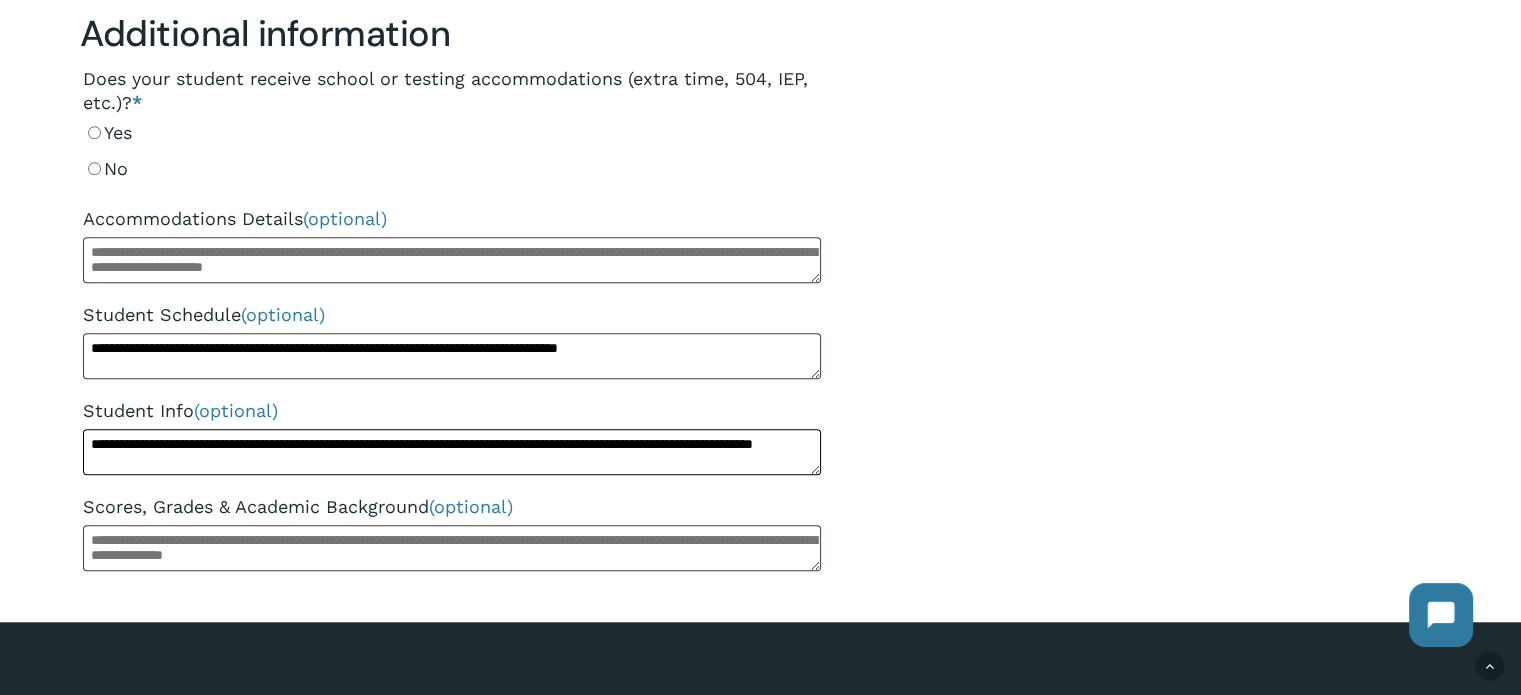 type on "**********" 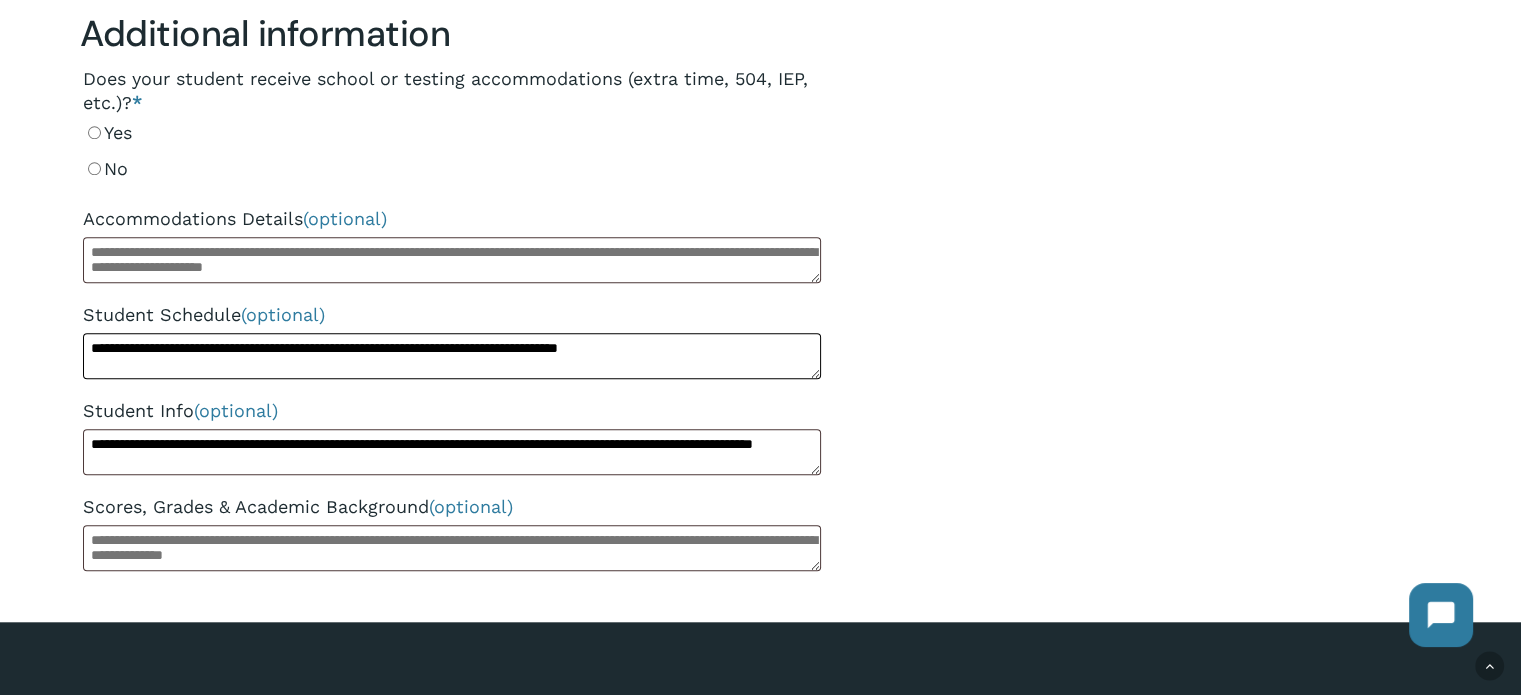 click on "**********" at bounding box center (452, 356) 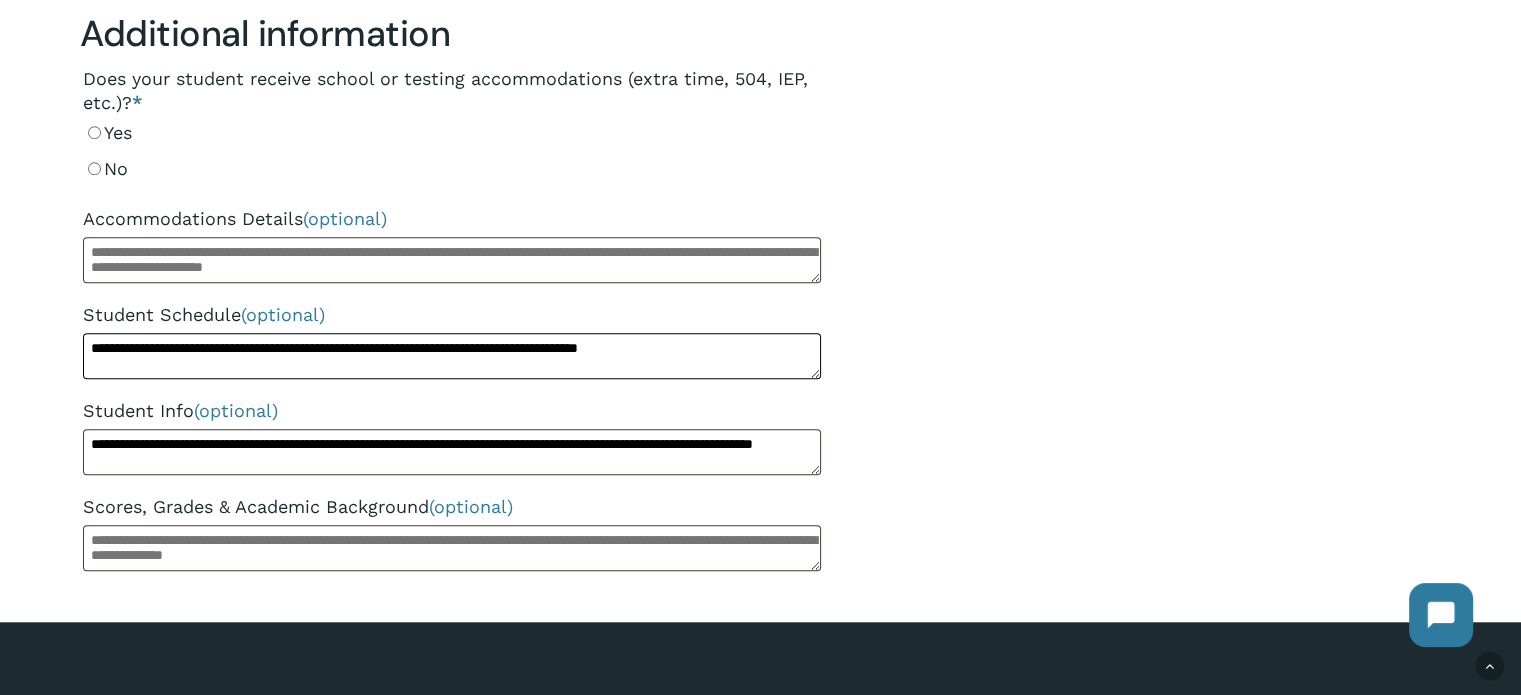 type on "**********" 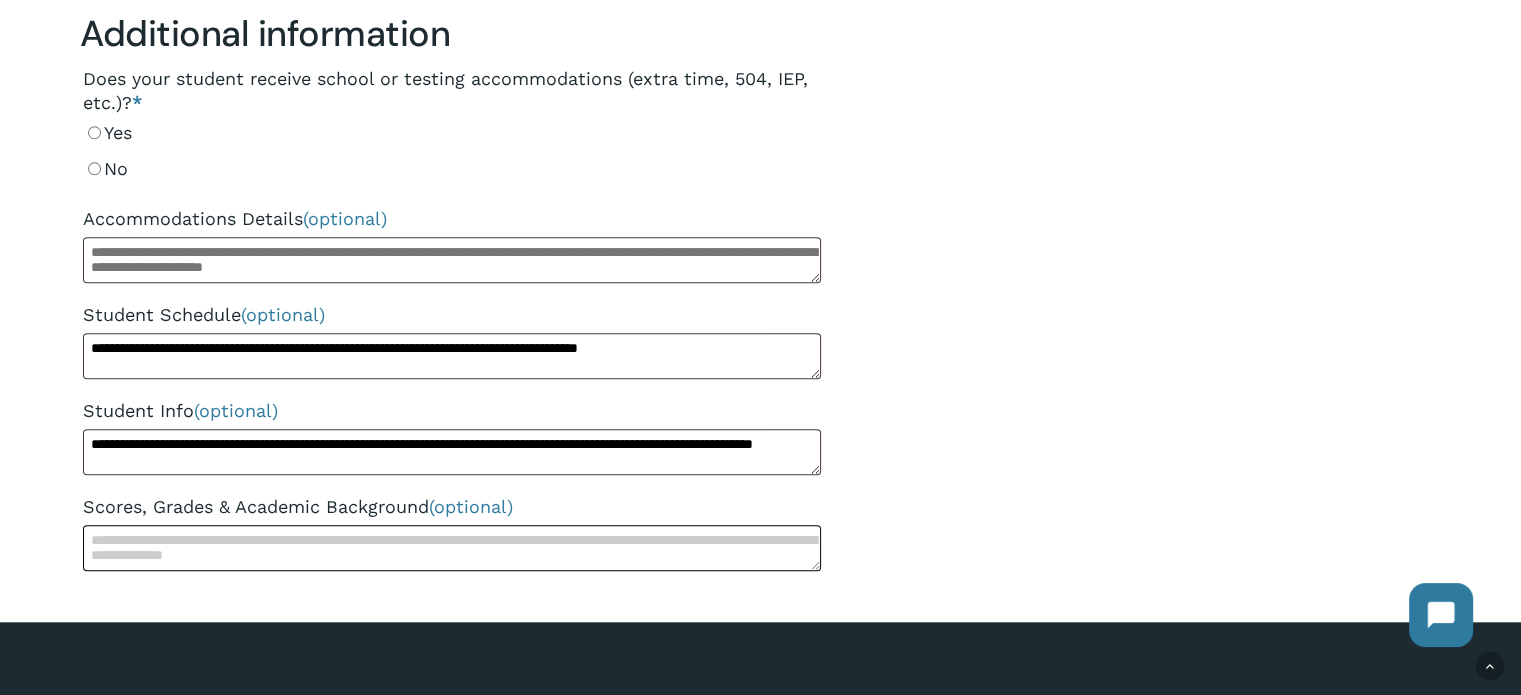 click on "Scores, Grades & Academic Background  (optional)" at bounding box center (452, 548) 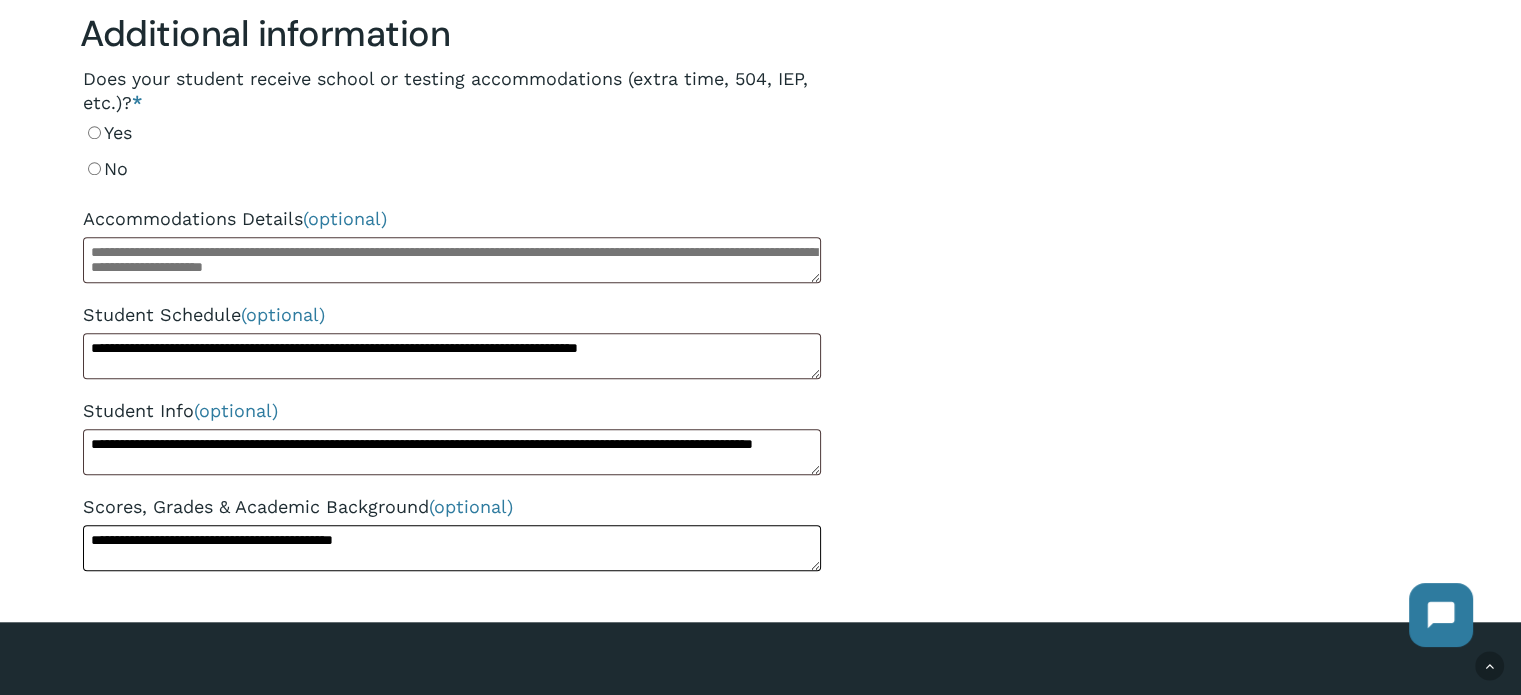 click on "**********" at bounding box center (452, 548) 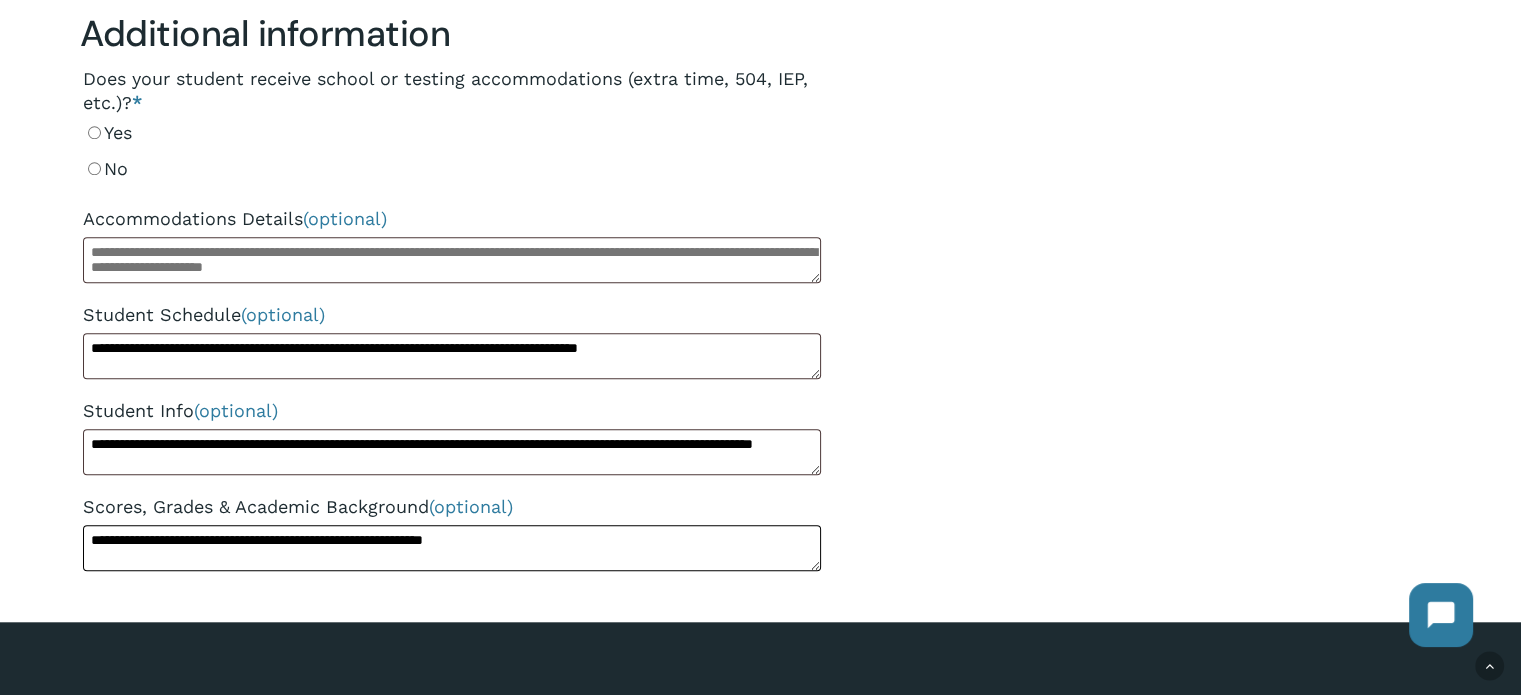 click on "**********" at bounding box center (452, 548) 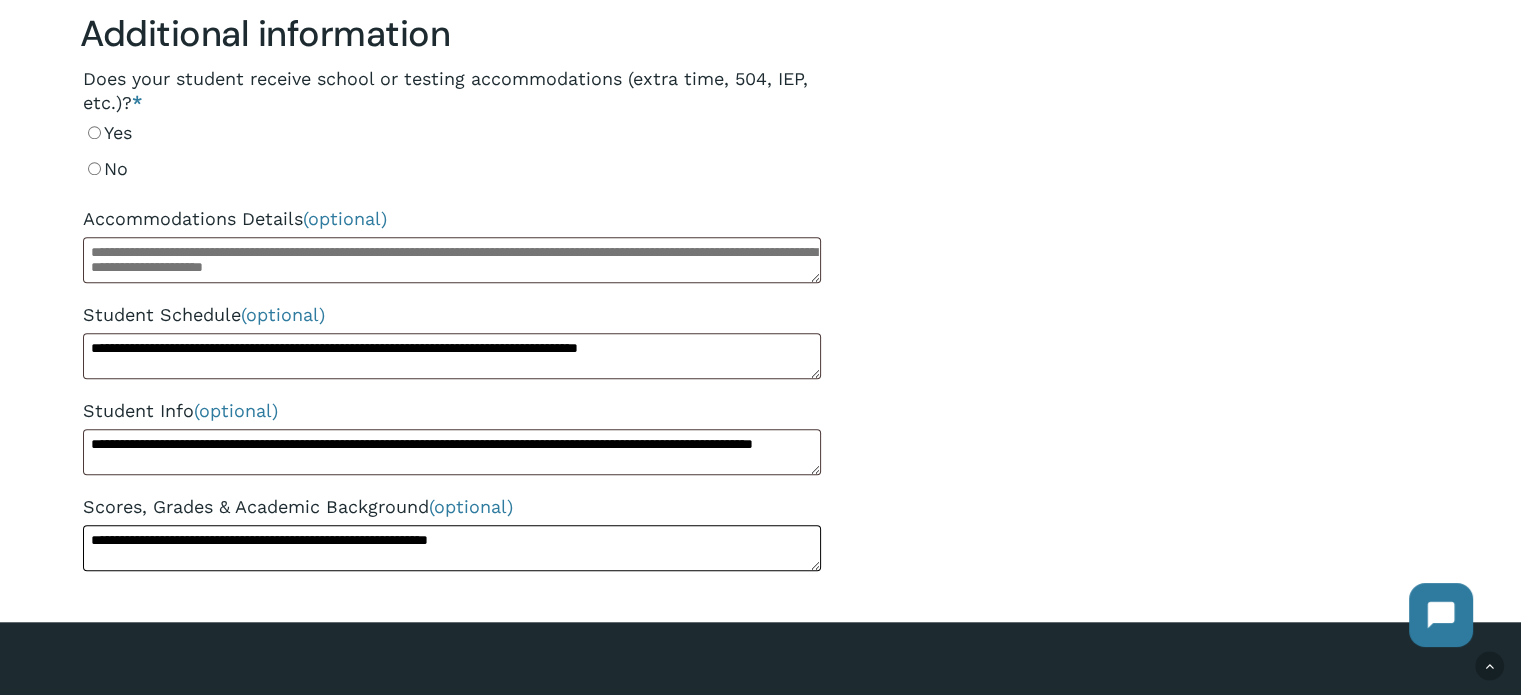 click on "**********" at bounding box center (452, 548) 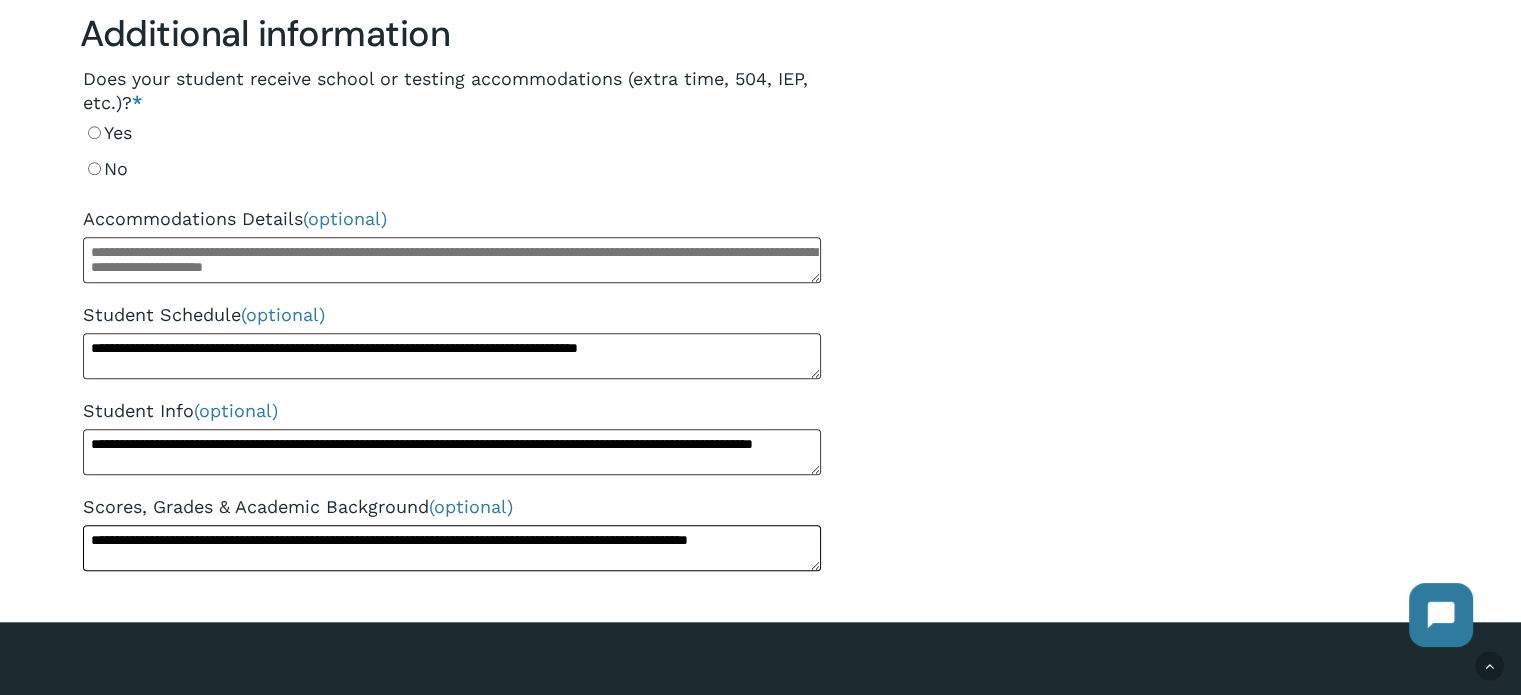 click on "**********" at bounding box center [452, 548] 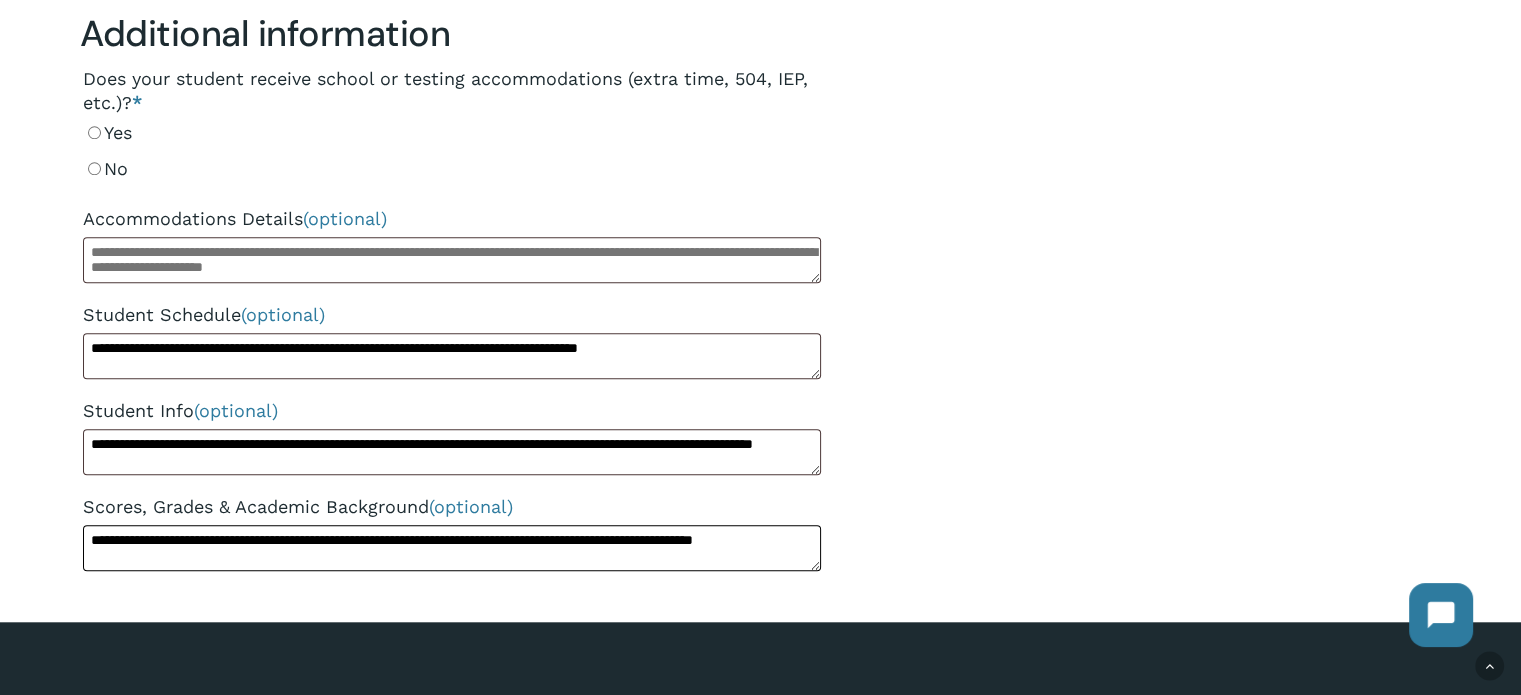 click on "**********" at bounding box center [452, 548] 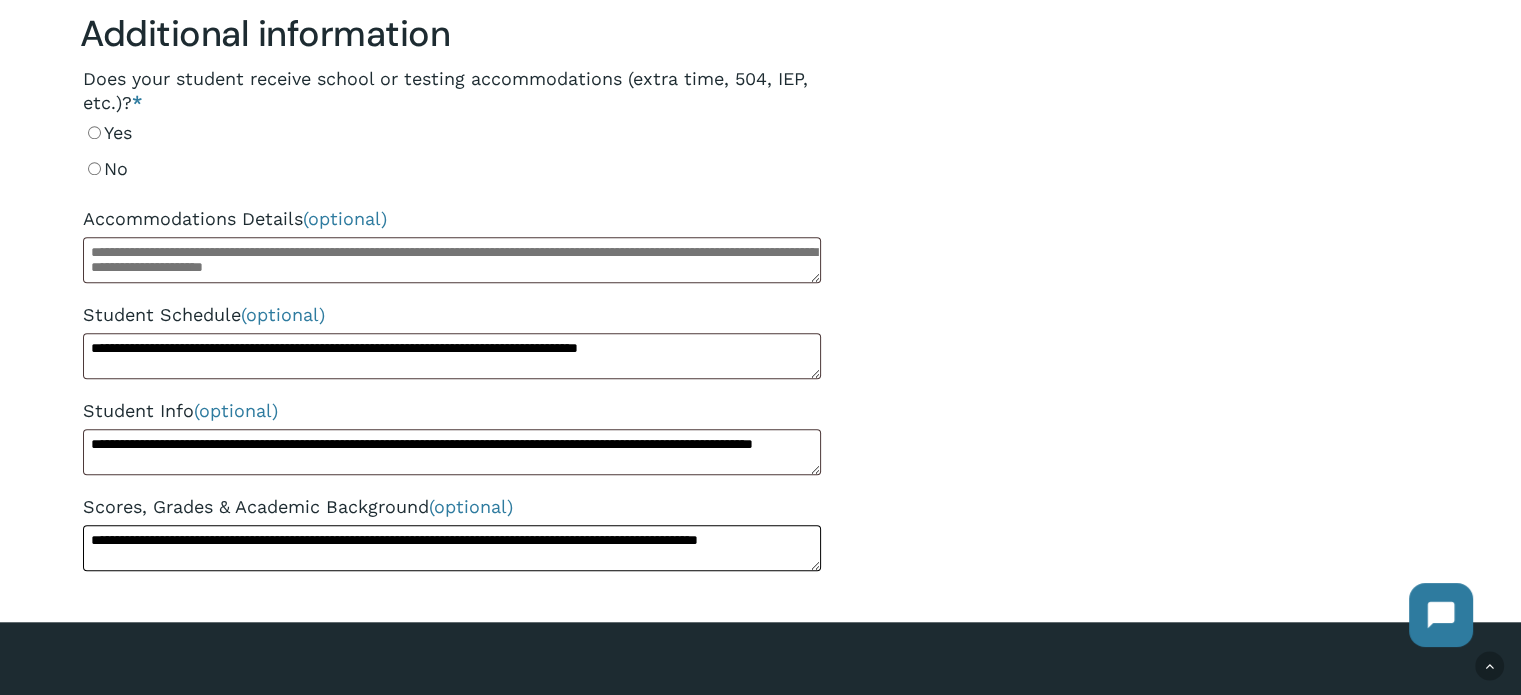 click on "**********" at bounding box center (452, 548) 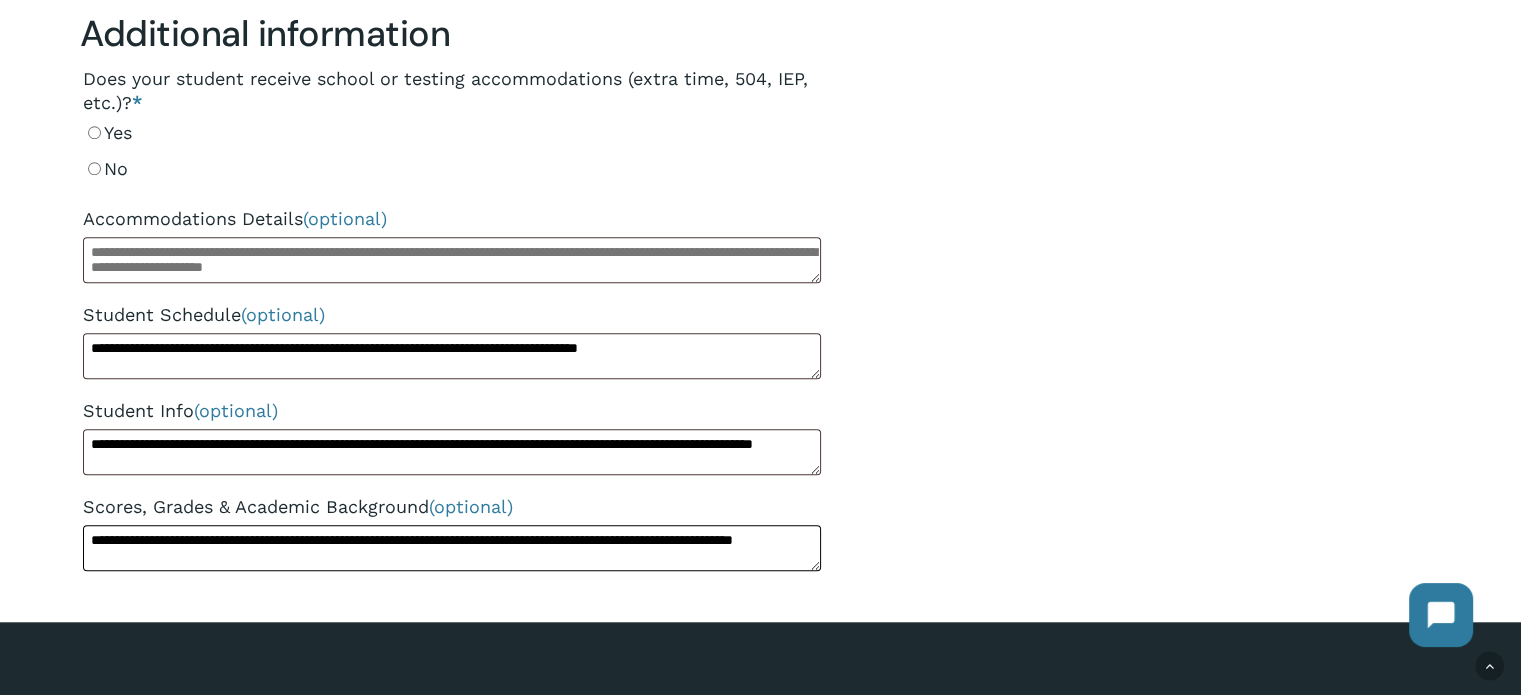 click on "**********" at bounding box center (452, 548) 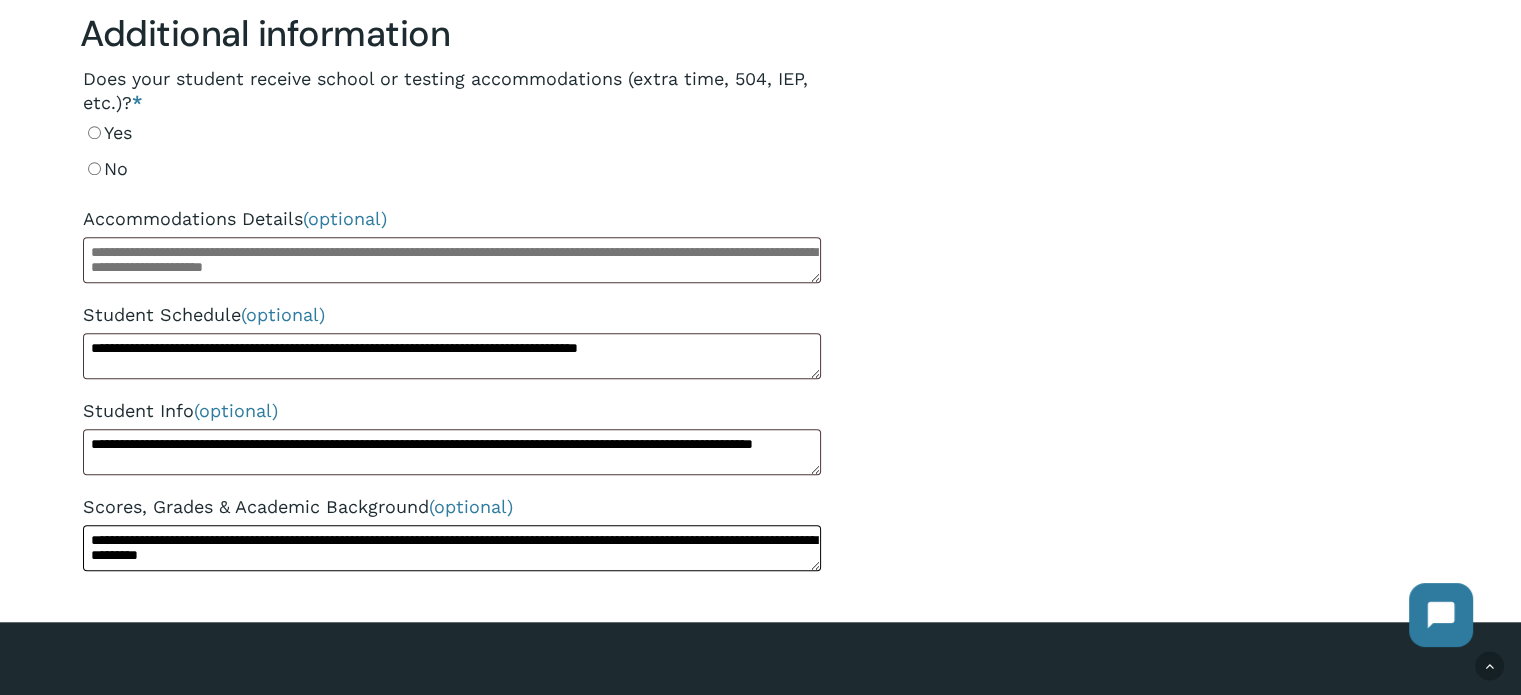 click on "**********" at bounding box center (452, 548) 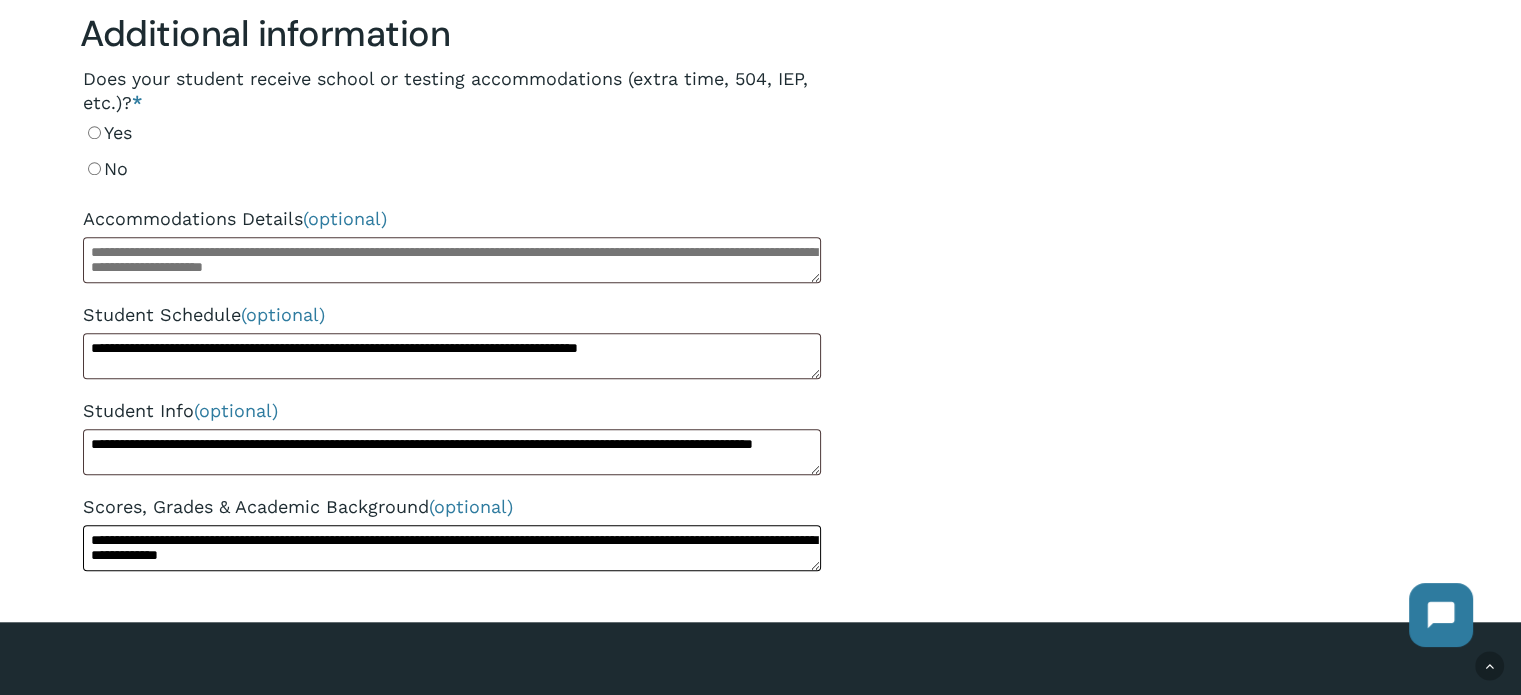 click on "**********" at bounding box center (452, 548) 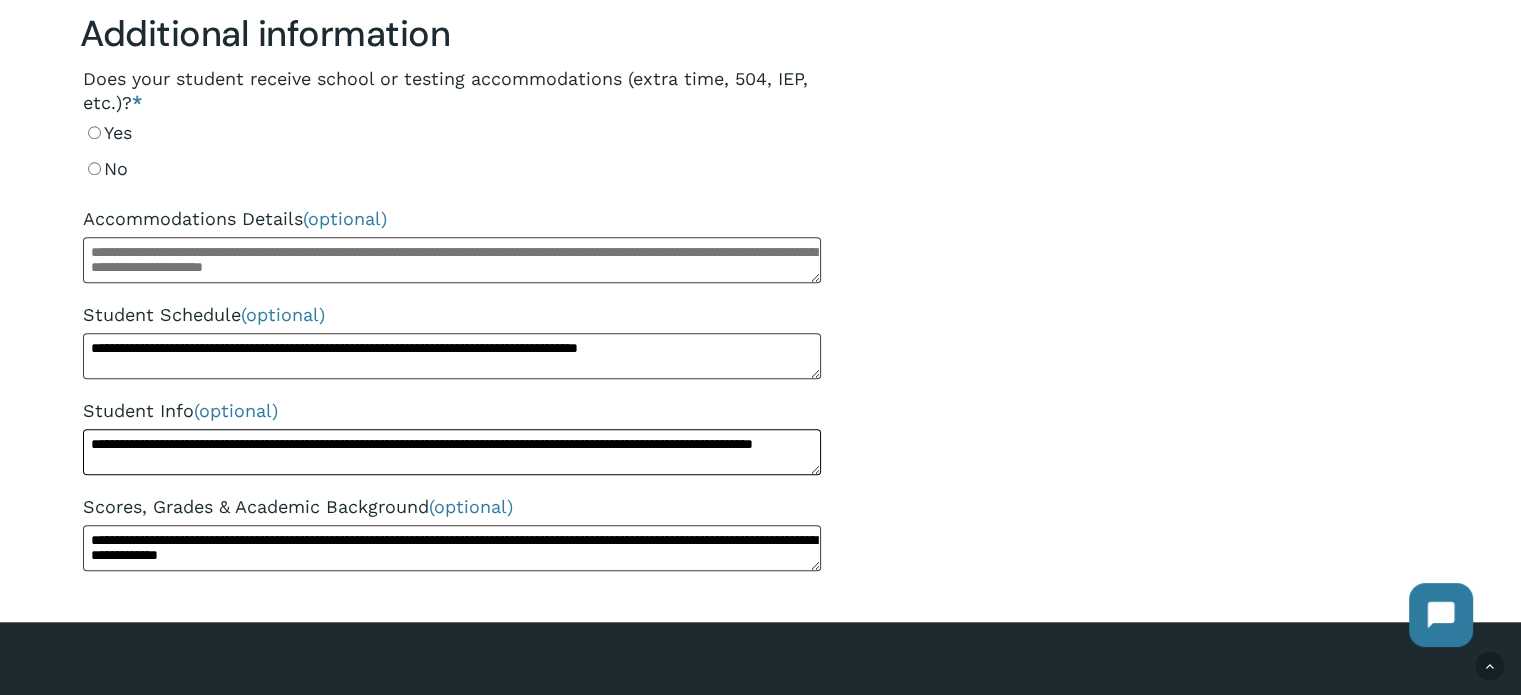 click on "**********" at bounding box center (452, 452) 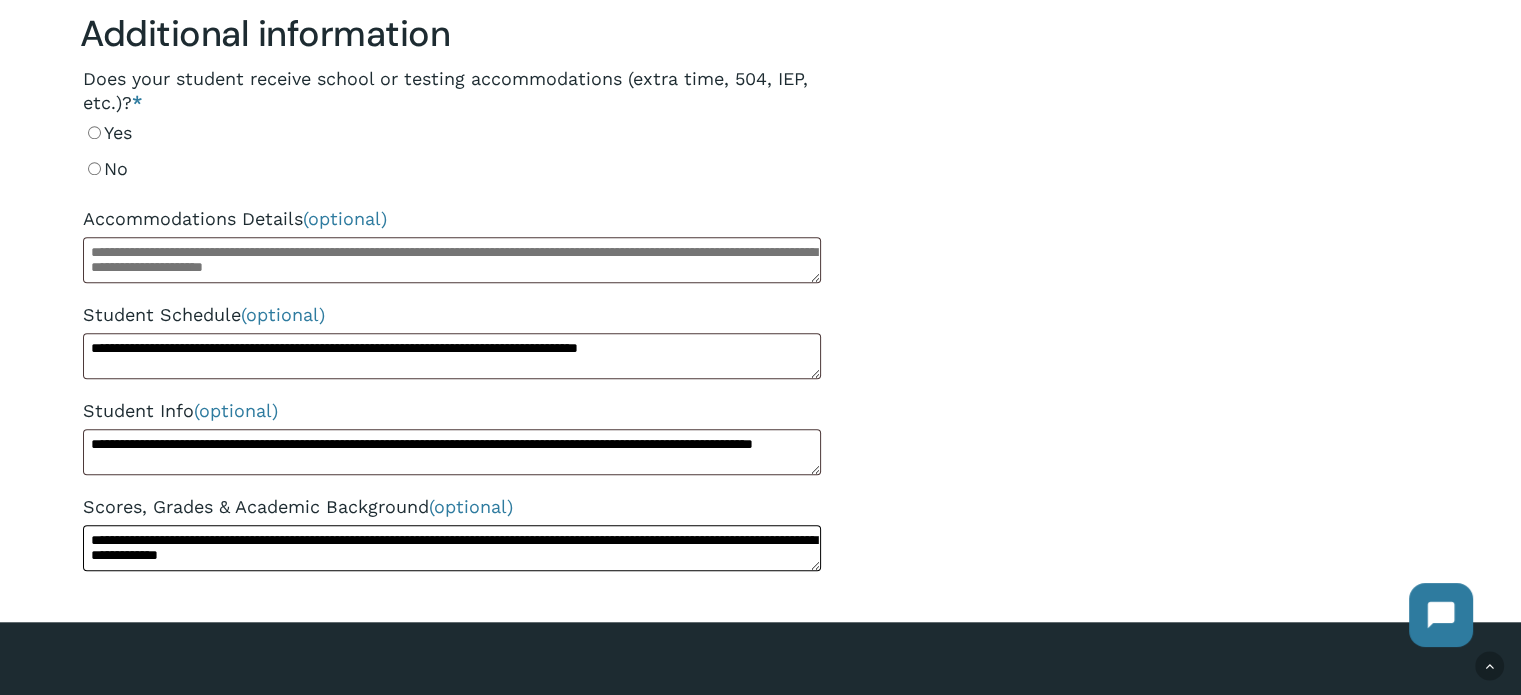 click on "**********" at bounding box center [452, 548] 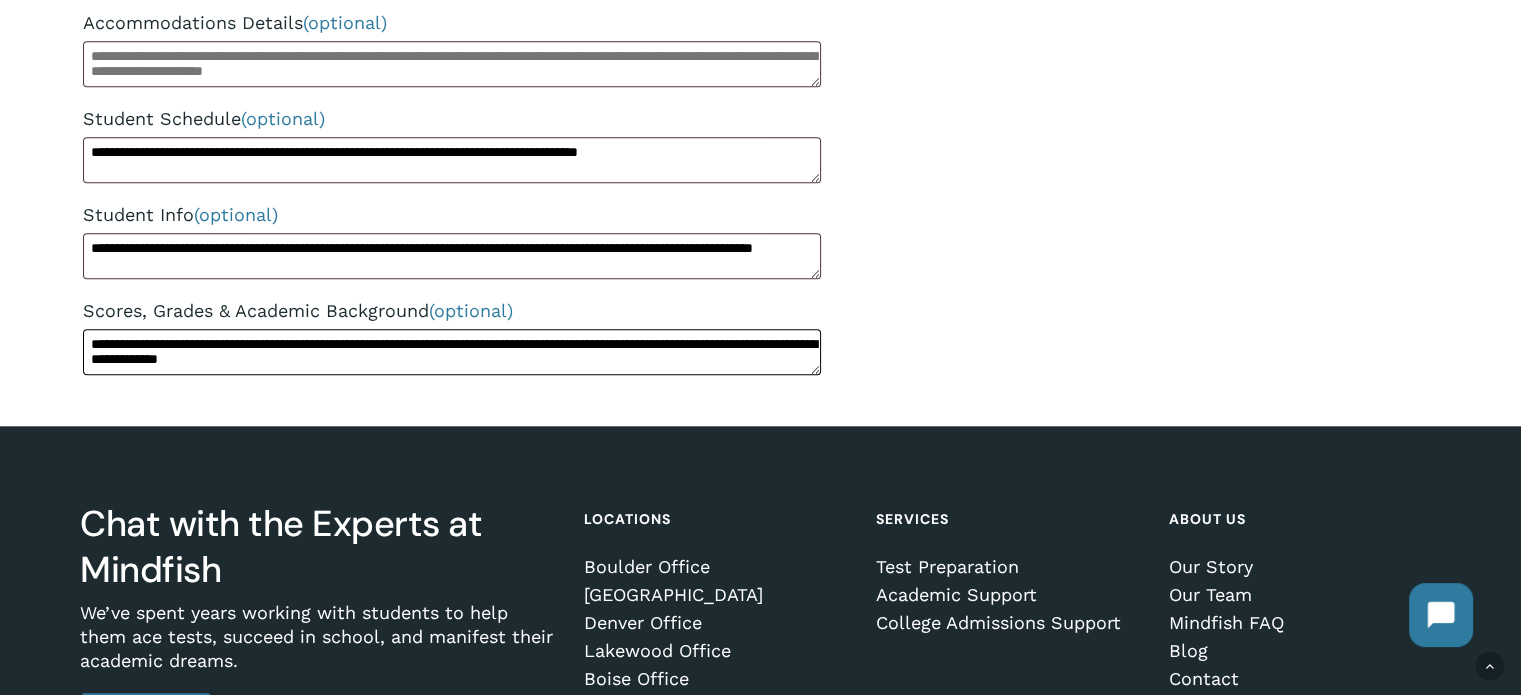 scroll, scrollTop: 1876, scrollLeft: 0, axis: vertical 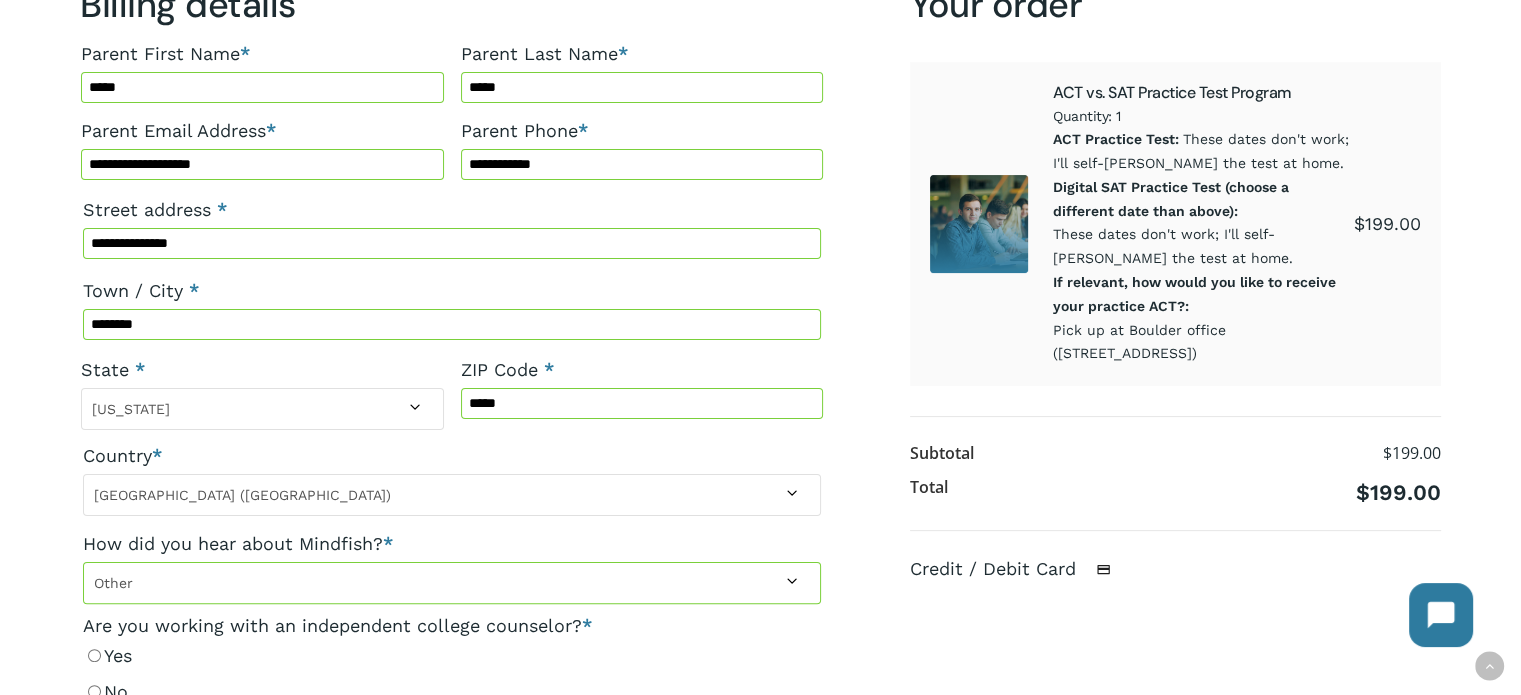 click on "Total
$ 199.00" at bounding box center [1175, 500] 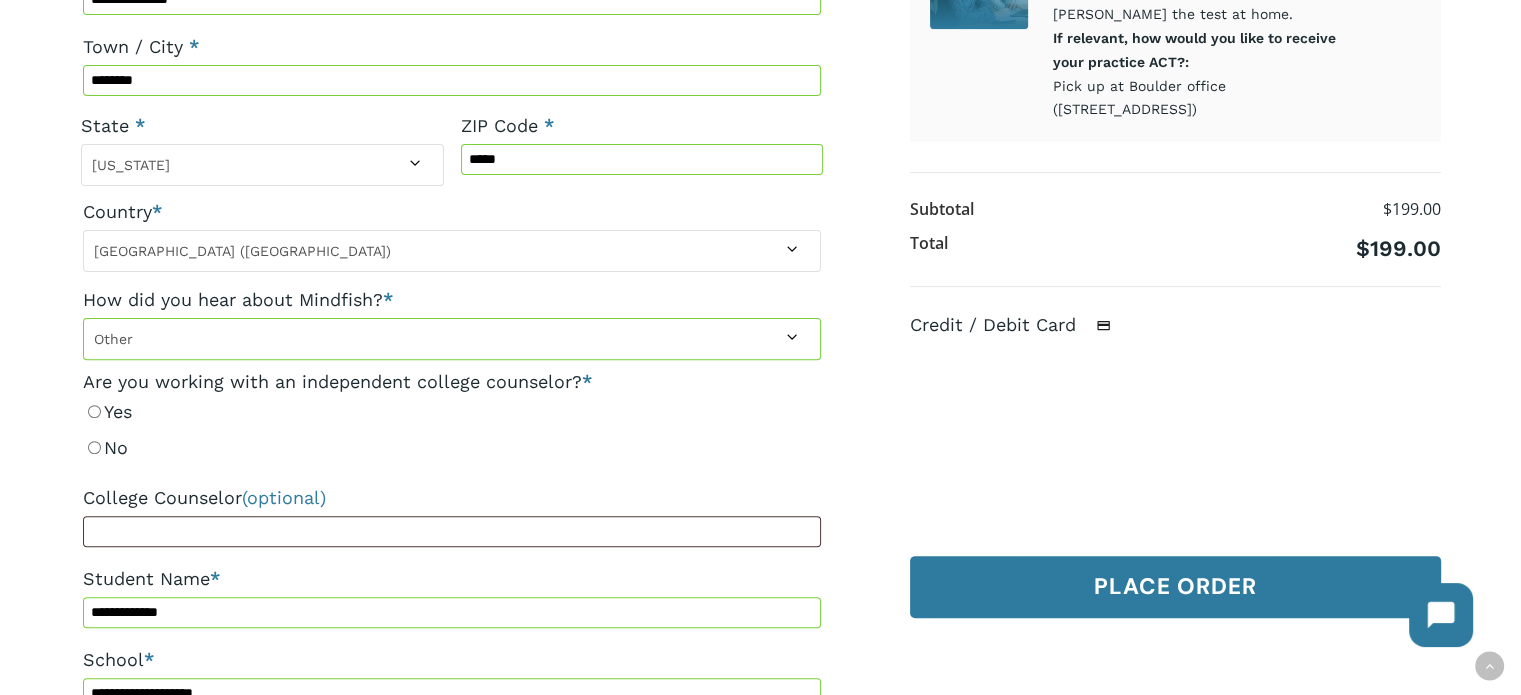scroll, scrollTop: 642, scrollLeft: 0, axis: vertical 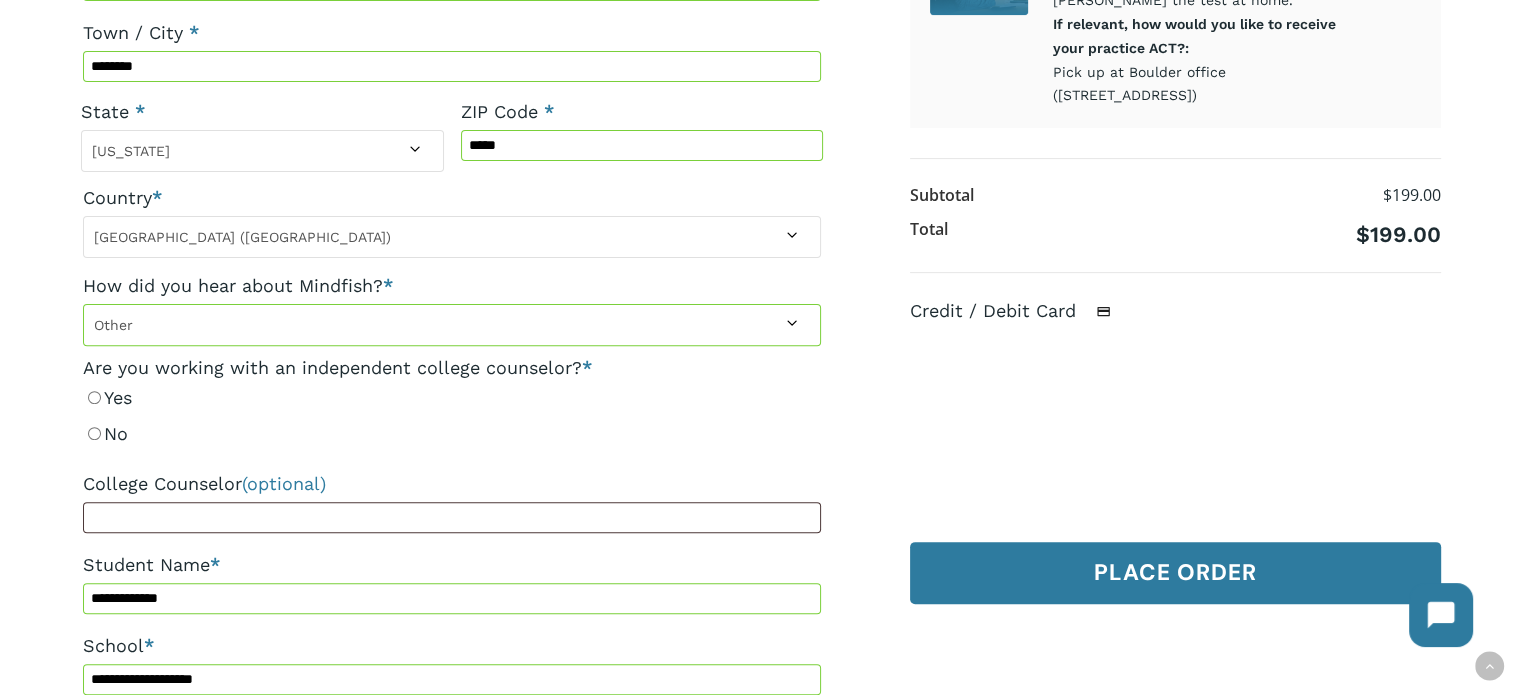 click on "Credit / Debit Card" at bounding box center [1175, 410] 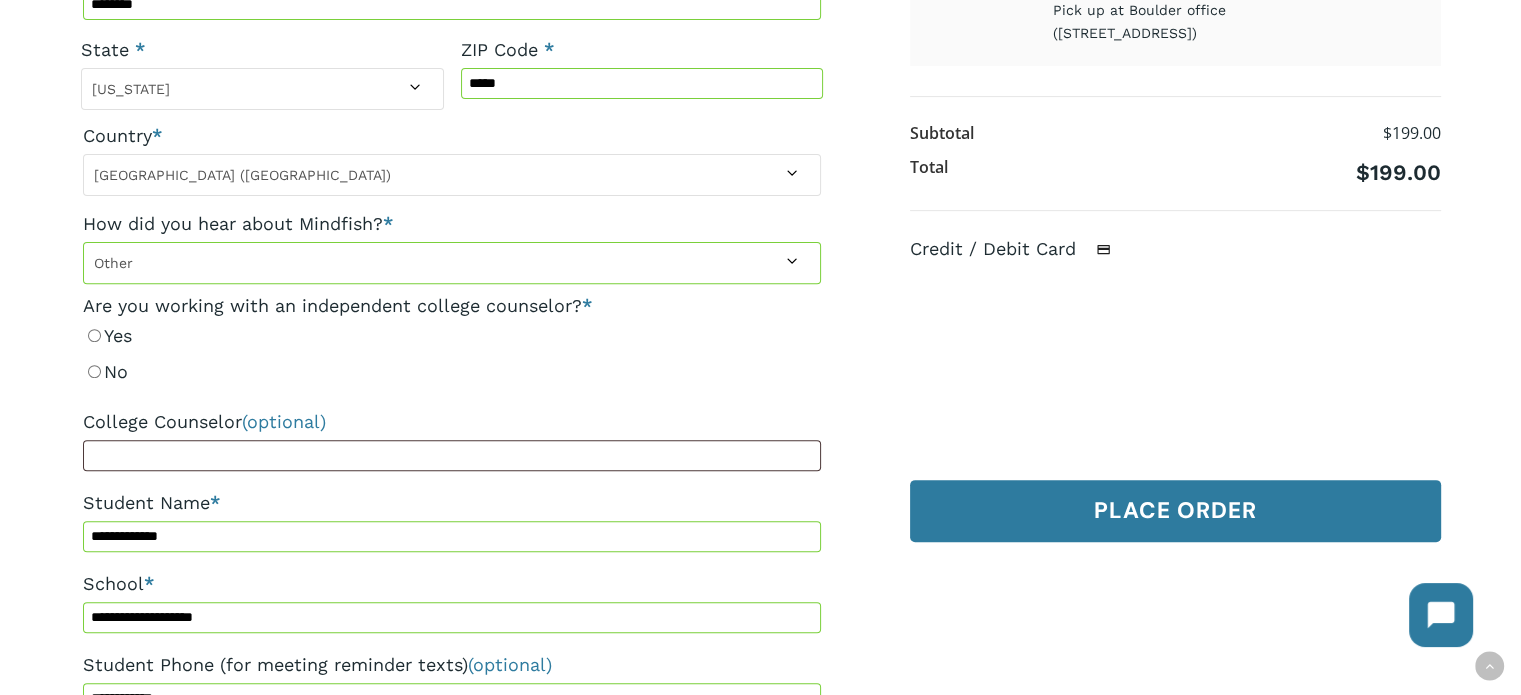 scroll, scrollTop: 700, scrollLeft: 0, axis: vertical 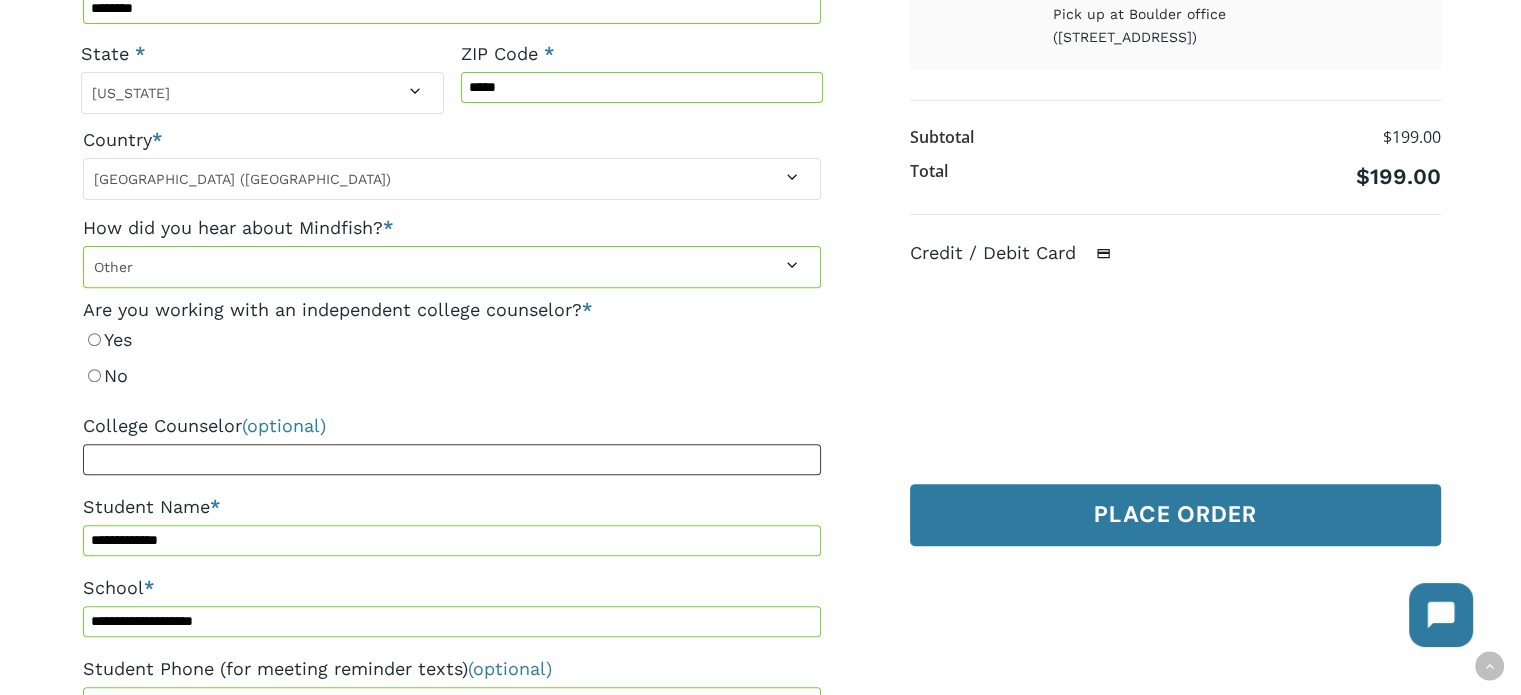 click at bounding box center [1103, 254] 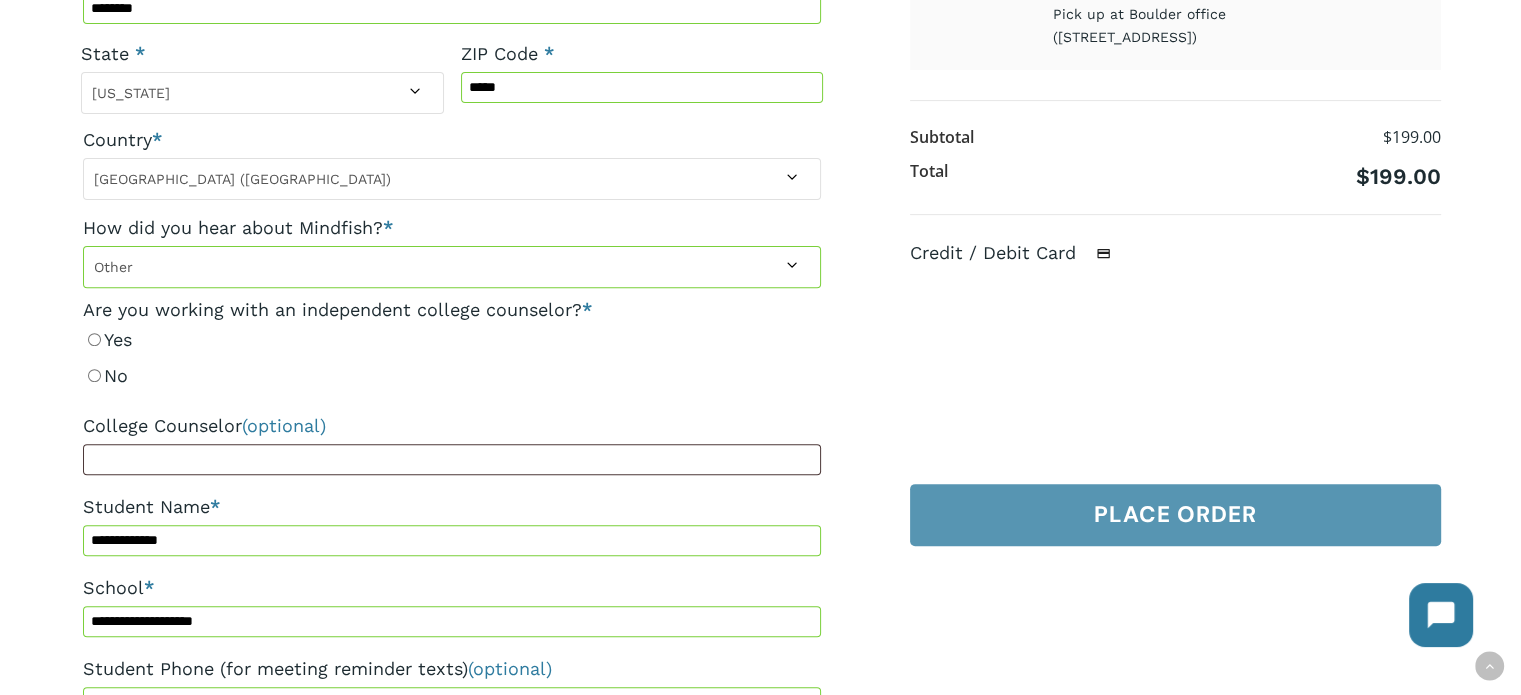 click on "Place order" at bounding box center (1175, 515) 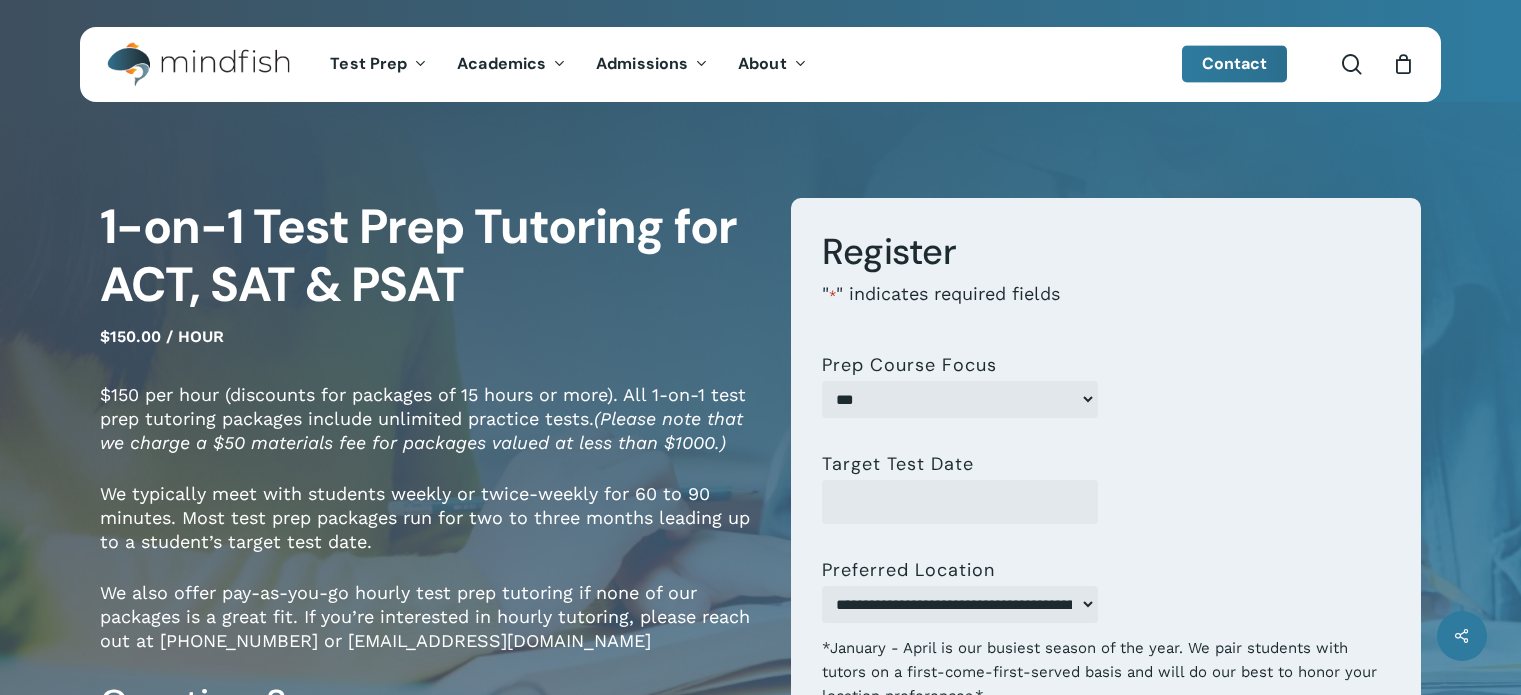 scroll, scrollTop: 0, scrollLeft: 0, axis: both 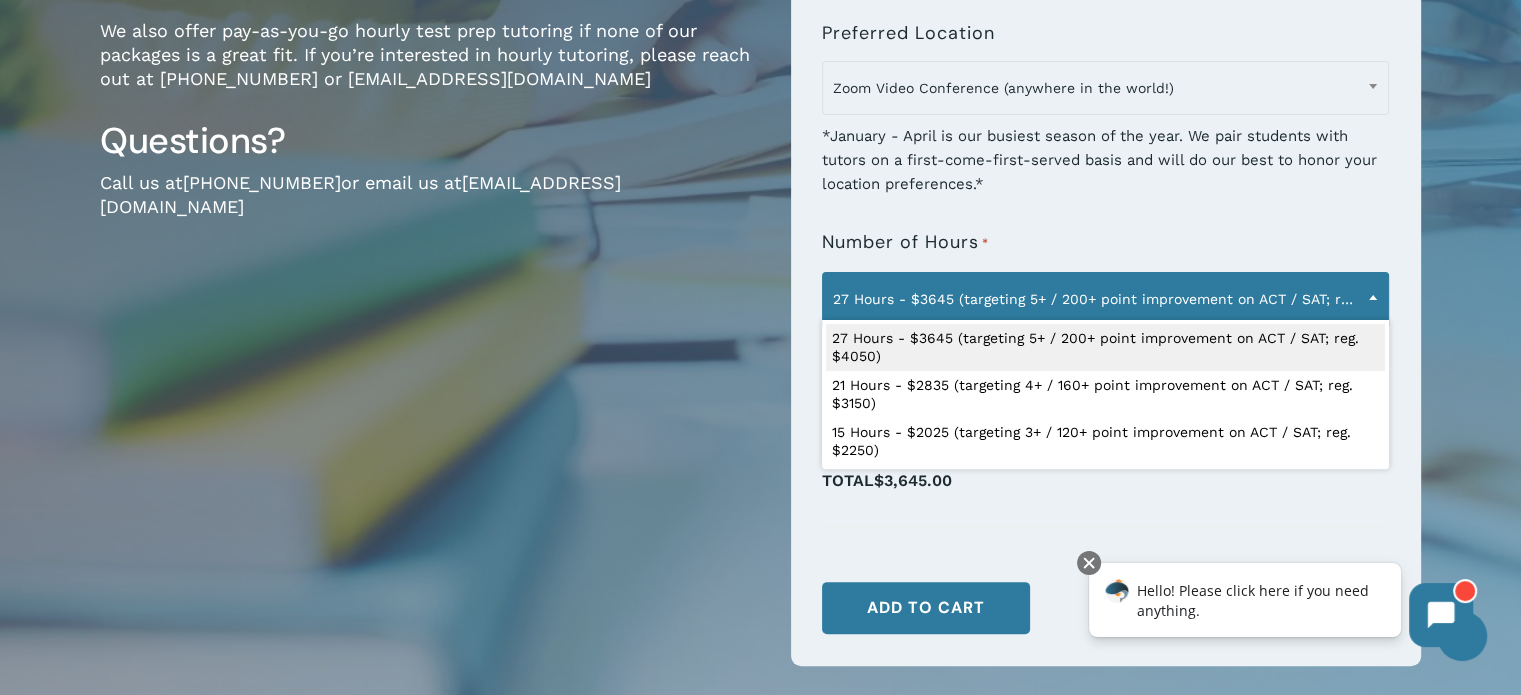 click at bounding box center (1373, 297) 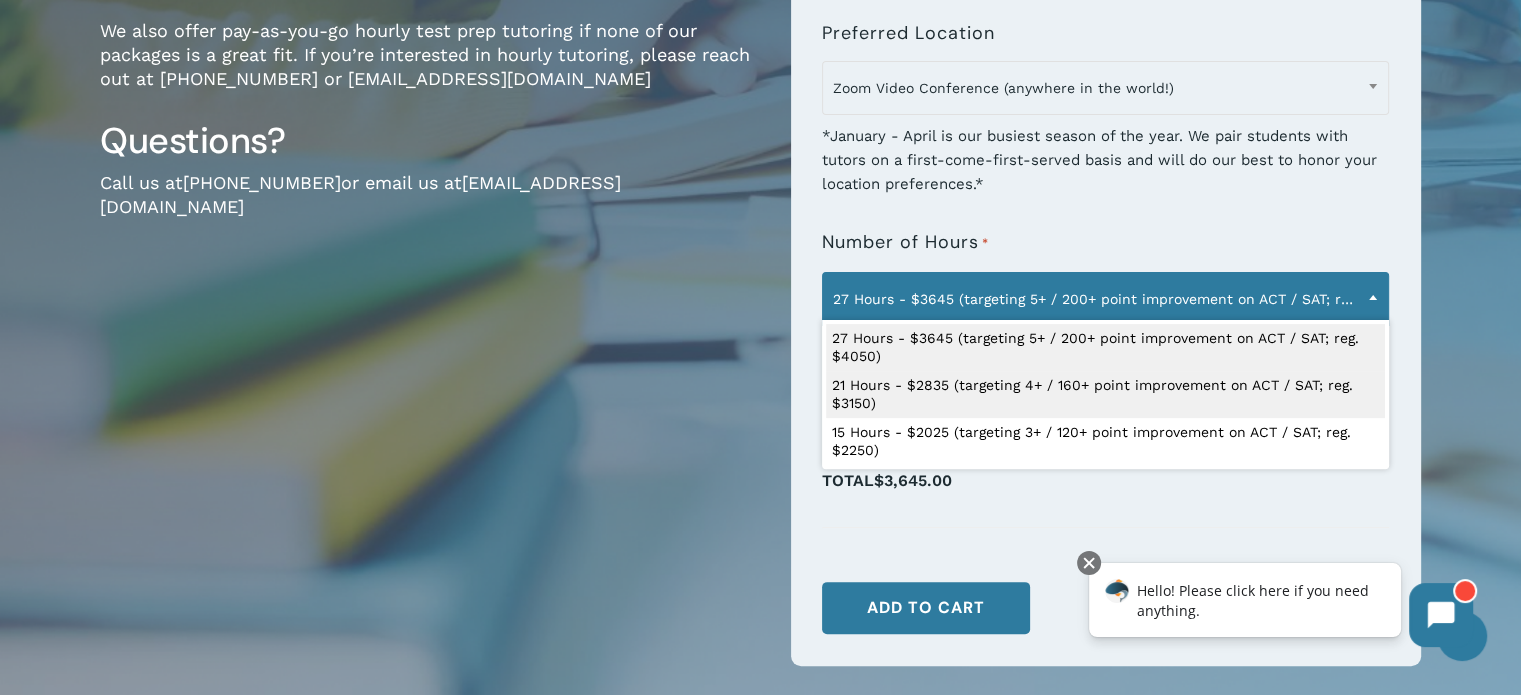 select on "**********" 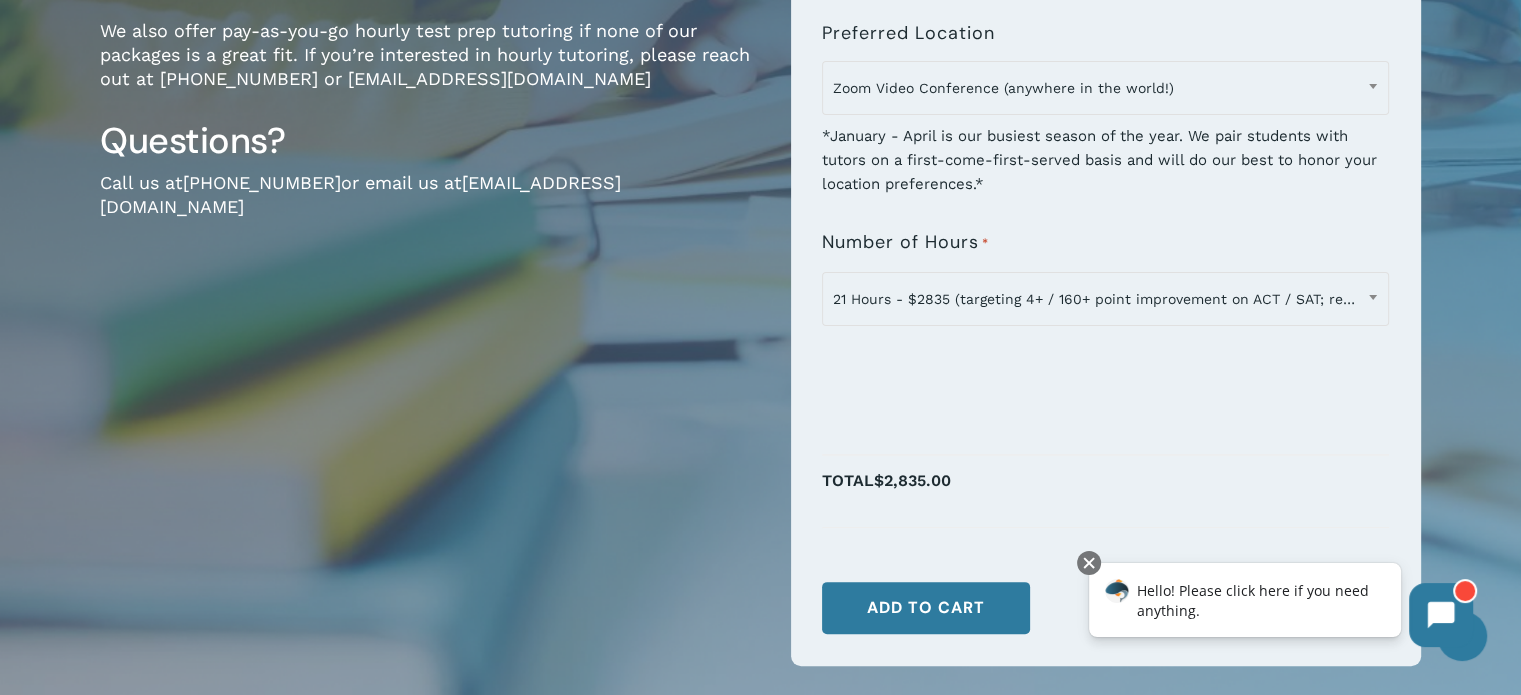 click on "*January - April is our busiest season of the year. We pair students with tutors on a first-come-first-served basis and will do our best to honor your location preferences.*" at bounding box center (1105, 153) 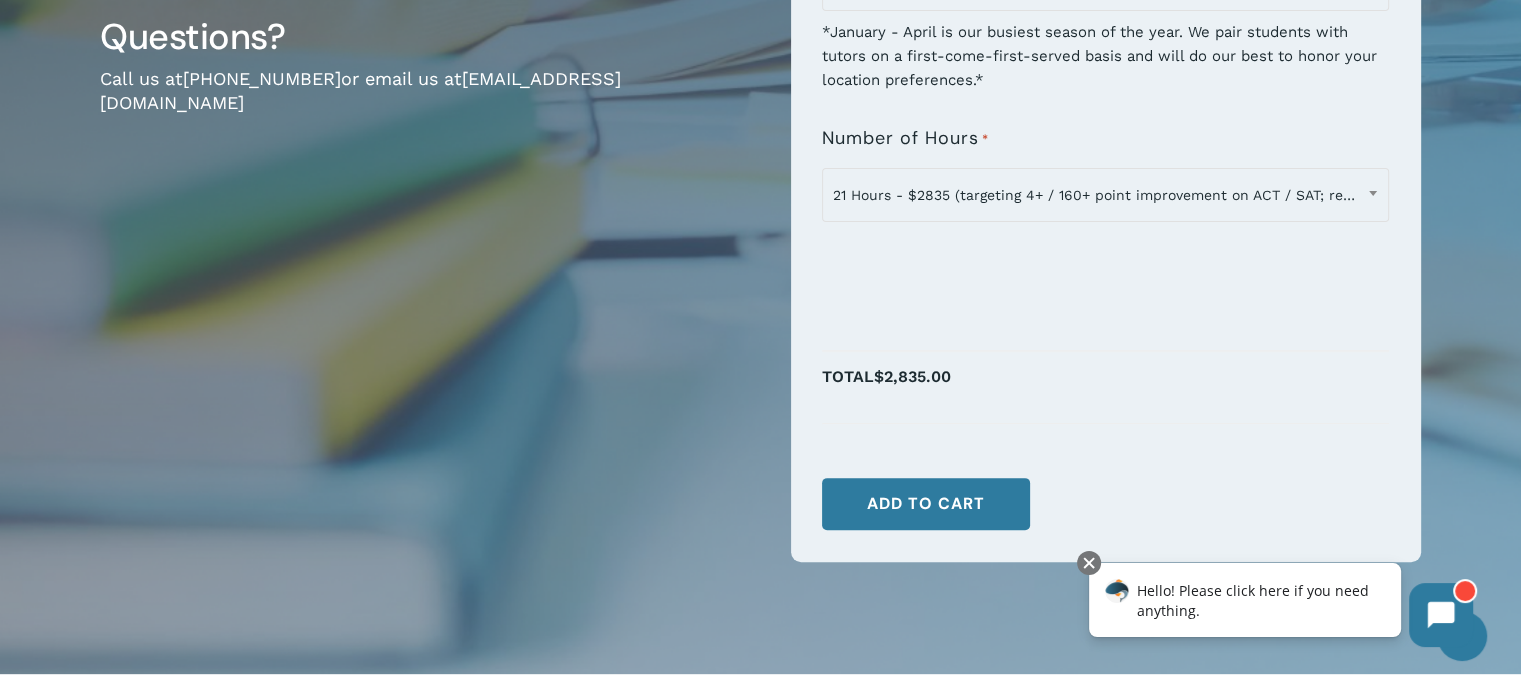 scroll, scrollTop: 0, scrollLeft: 0, axis: both 